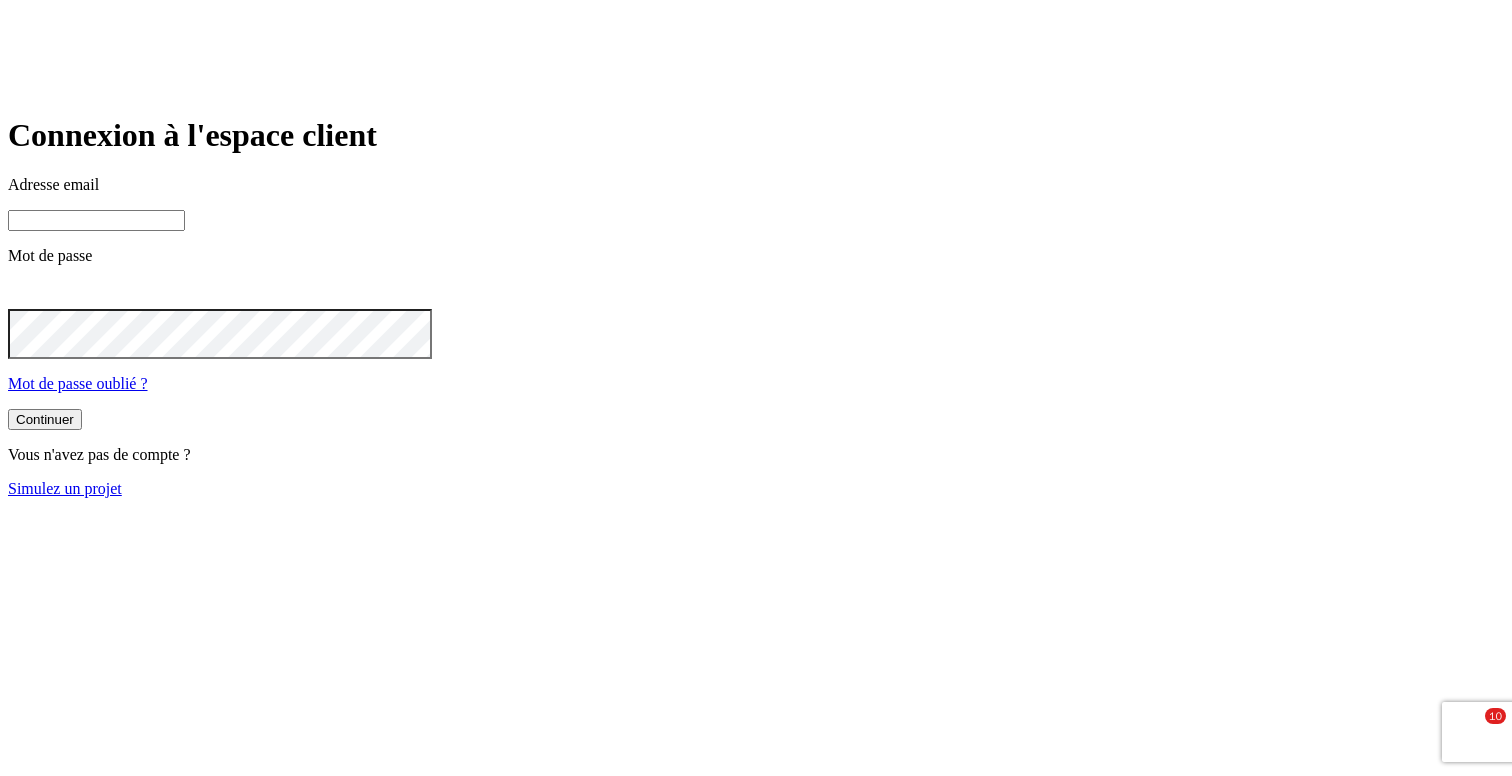 scroll, scrollTop: 0, scrollLeft: 0, axis: both 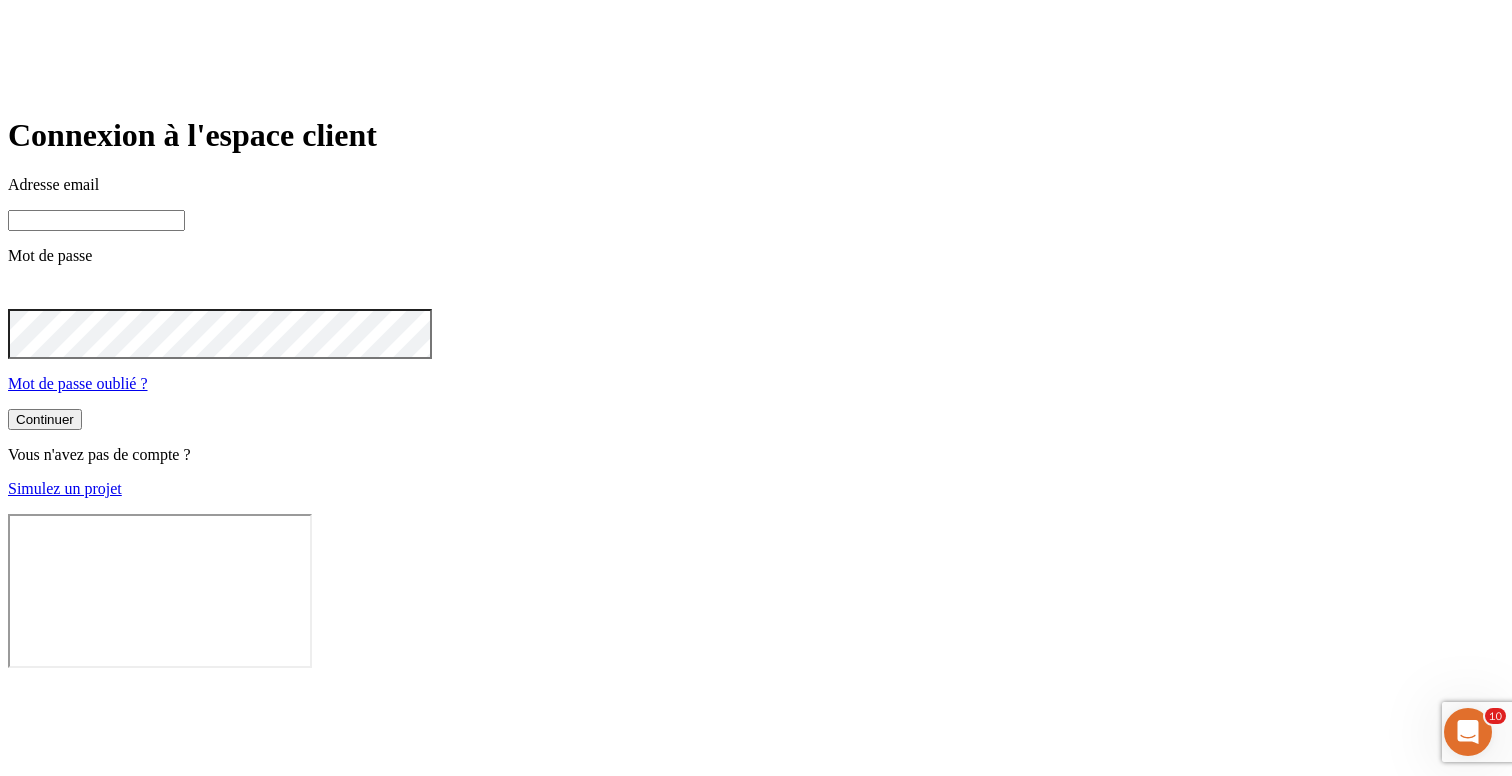 type on "[PERSON_NAME][DOMAIN_NAME][EMAIL_ADDRESS][DOMAIN_NAME]" 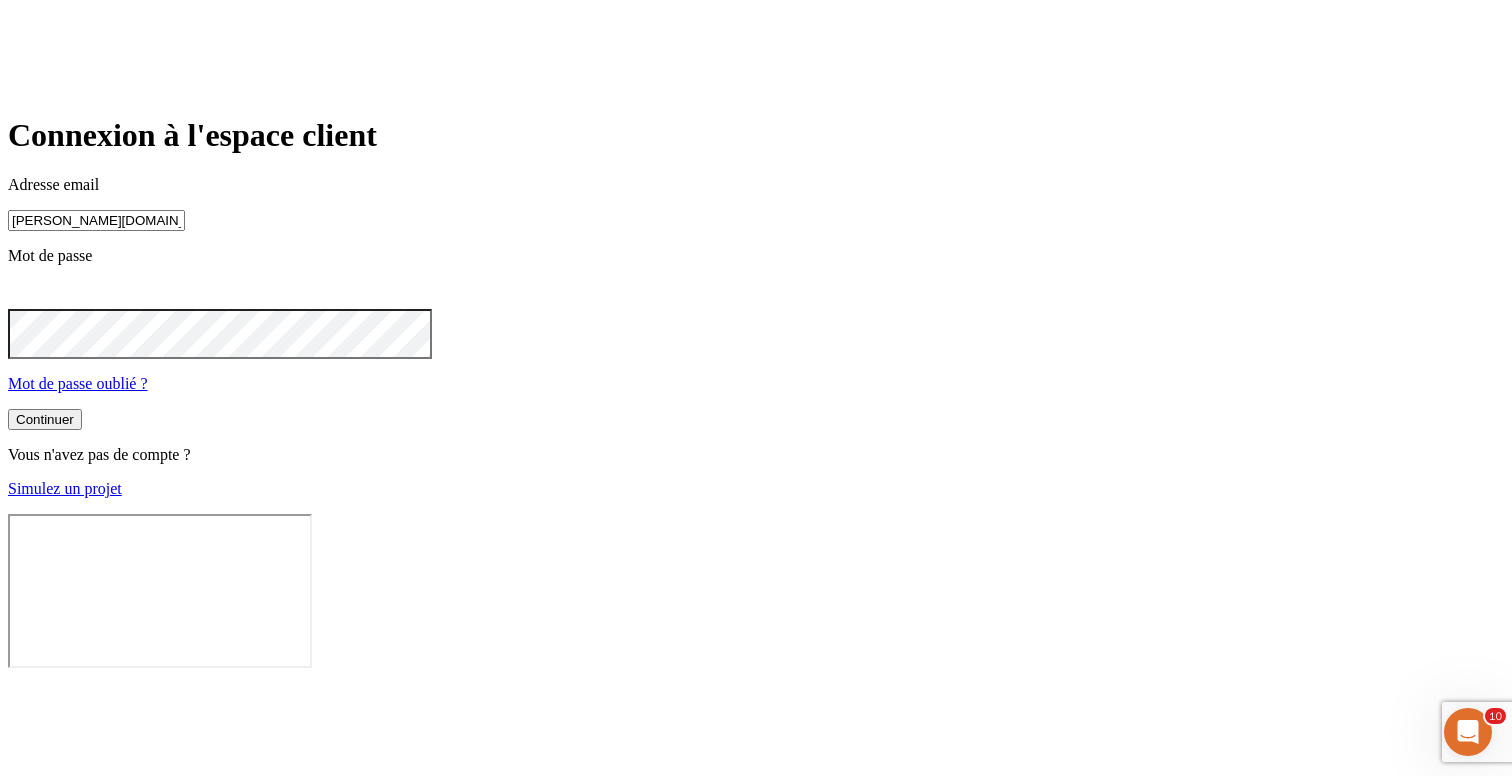 click on "Simulez un projet" at bounding box center (65, 488) 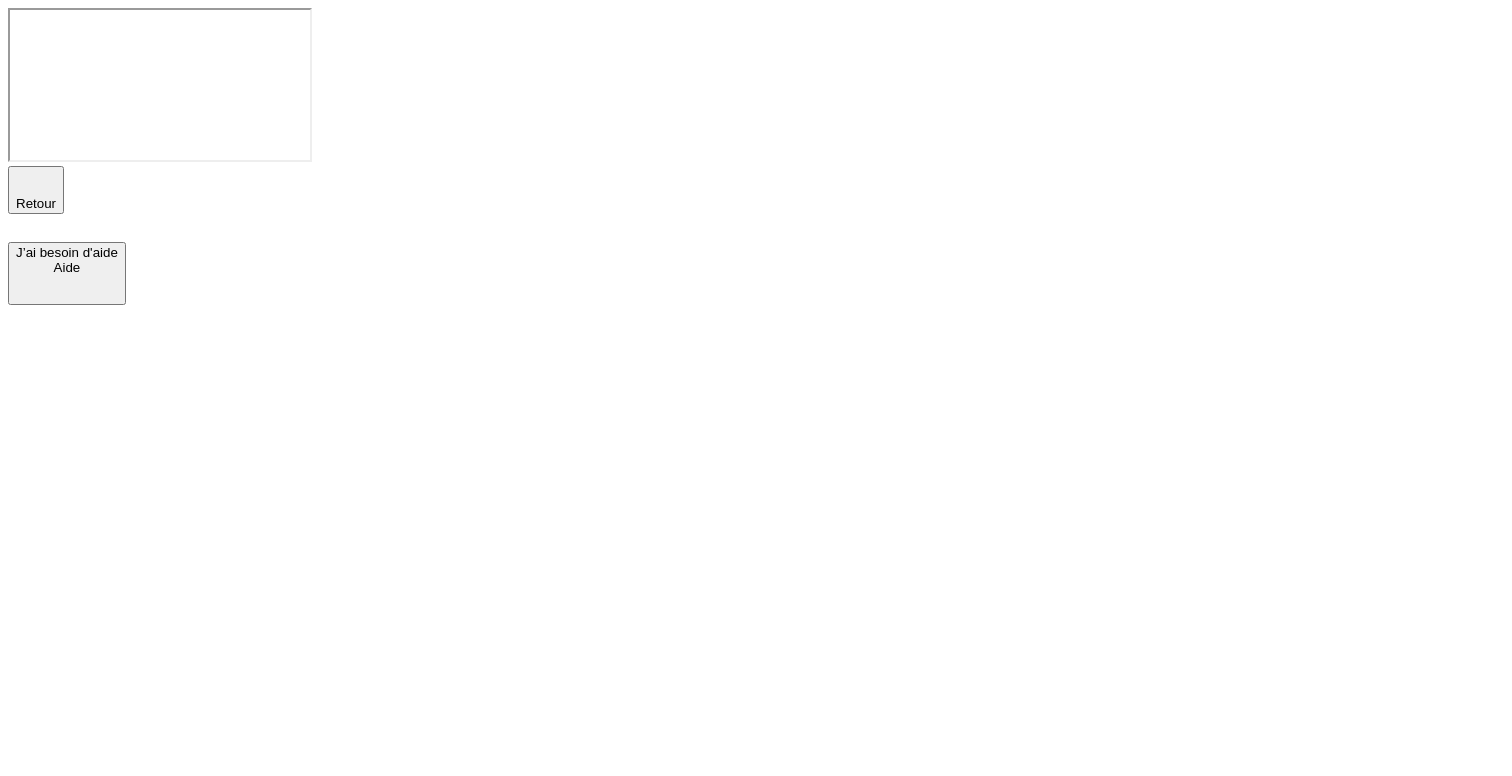 scroll, scrollTop: 0, scrollLeft: 0, axis: both 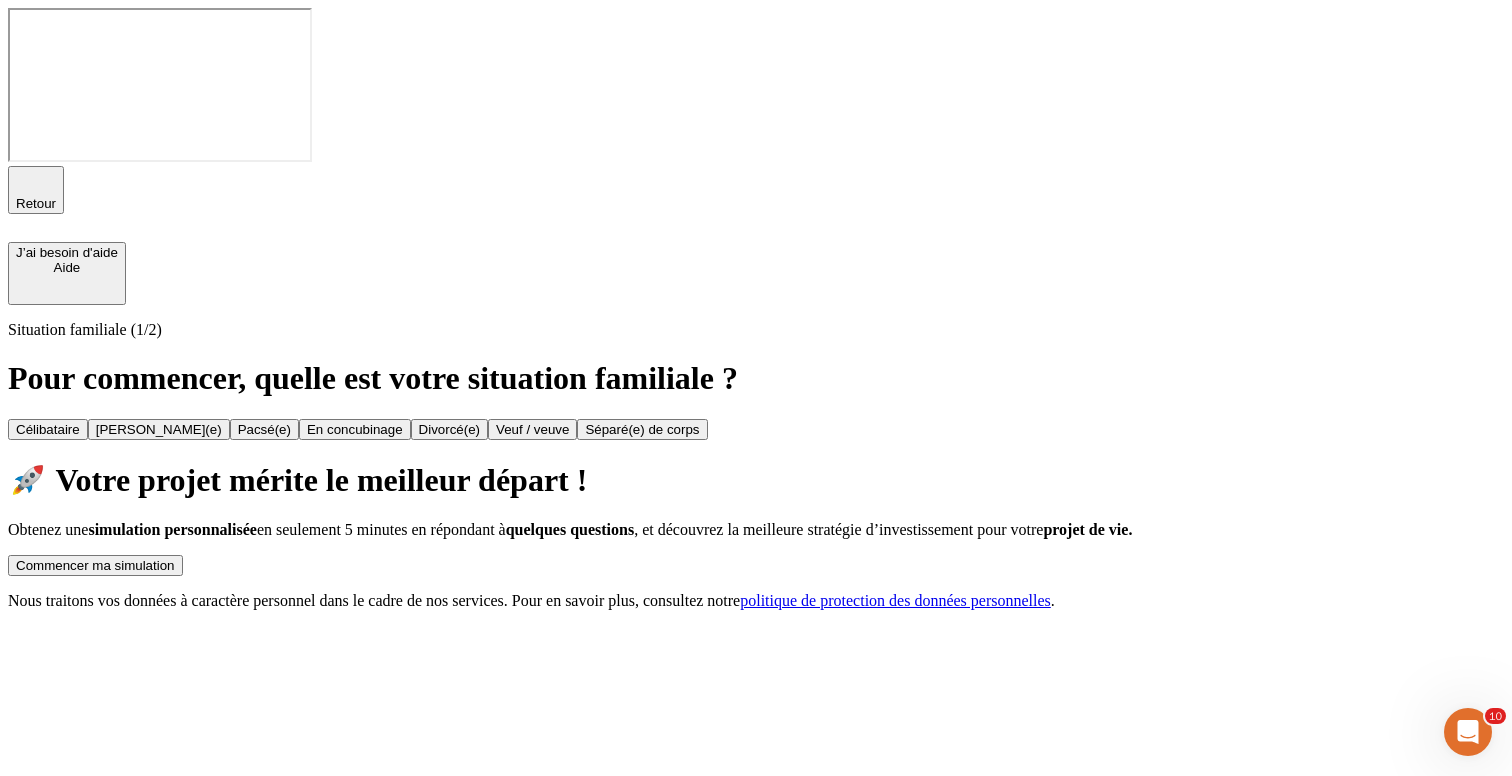 click on "Commencer ma simulation" at bounding box center [95, 565] 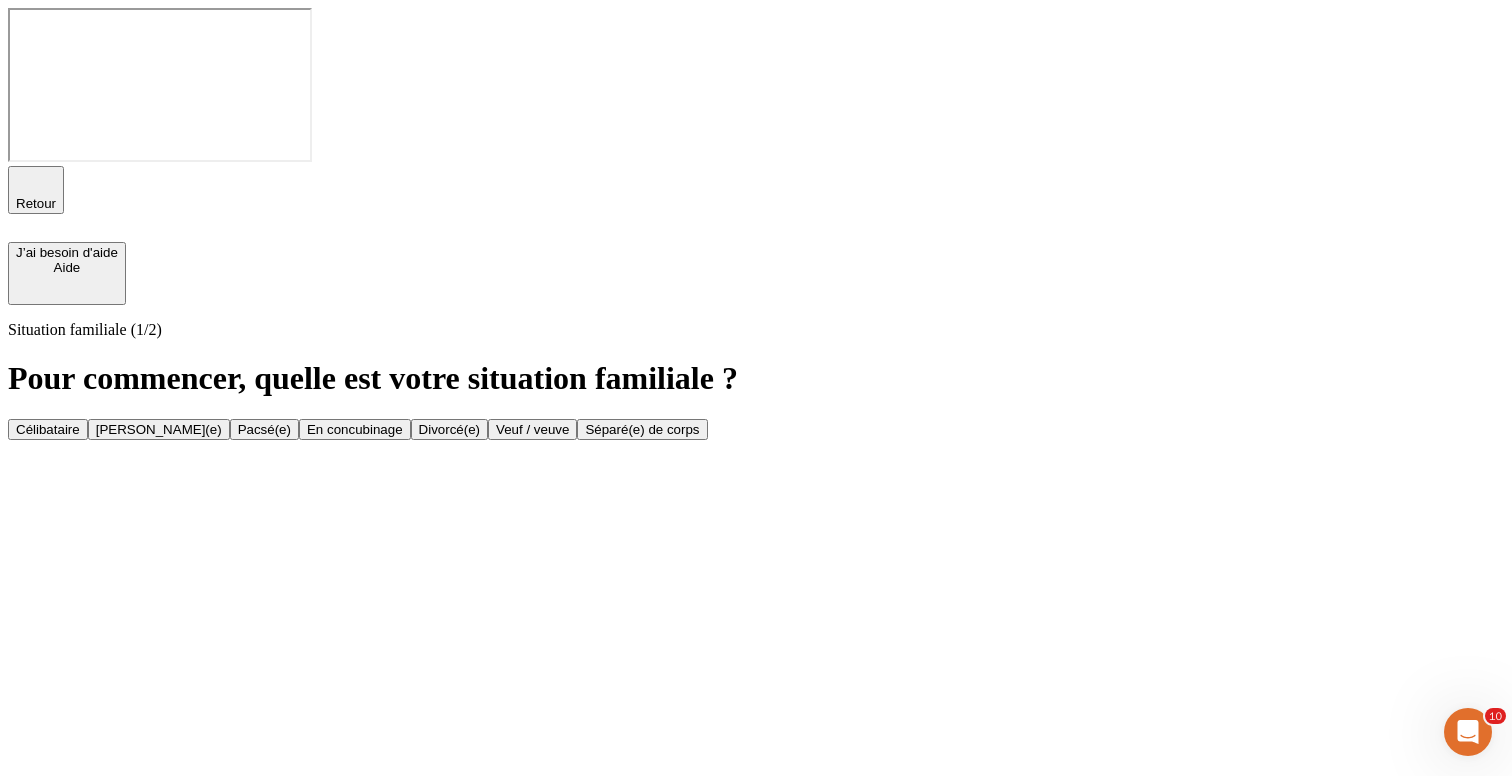 click on "Célibataire" at bounding box center (48, 429) 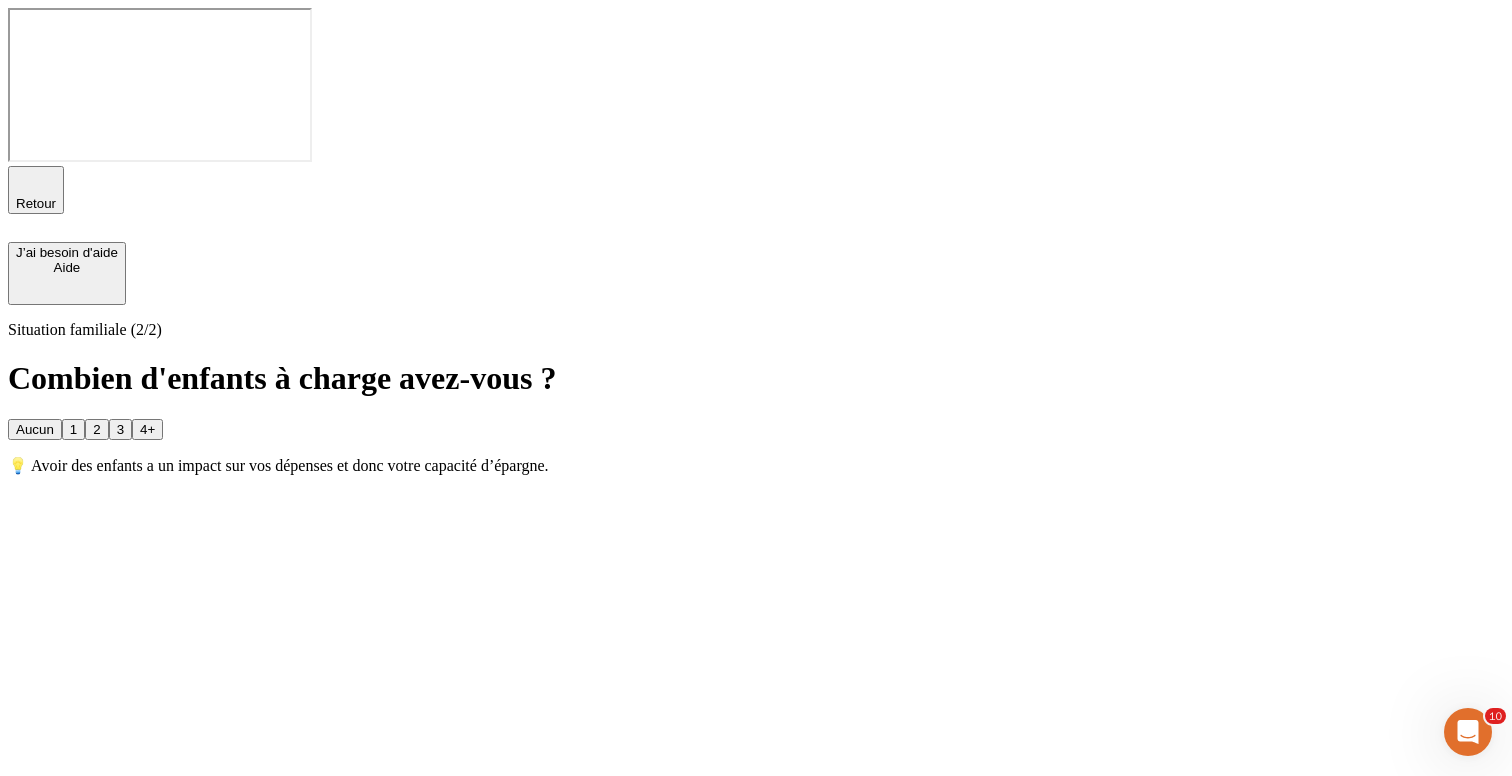 click on "2" at bounding box center [96, 429] 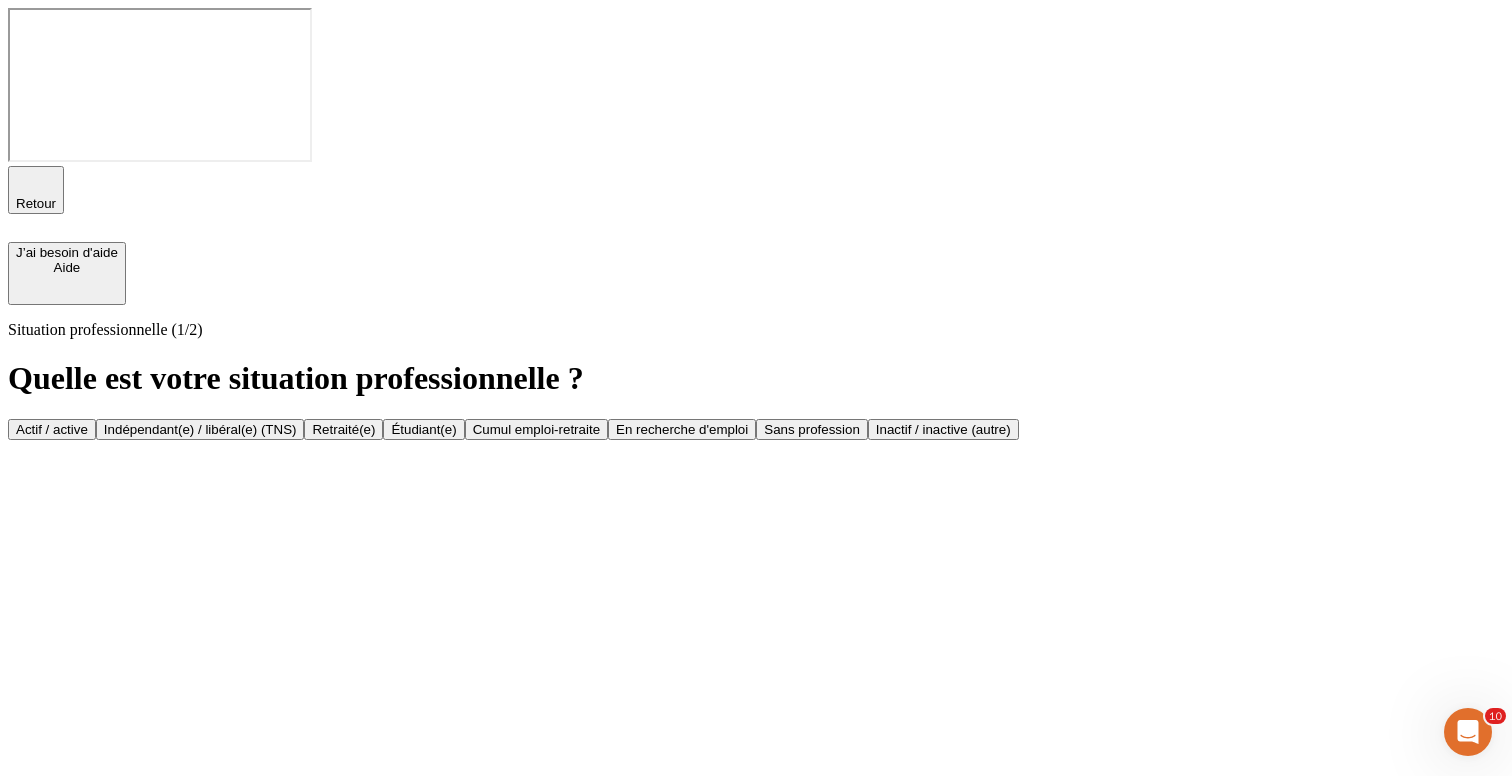 click on "Actif / active" at bounding box center (52, 429) 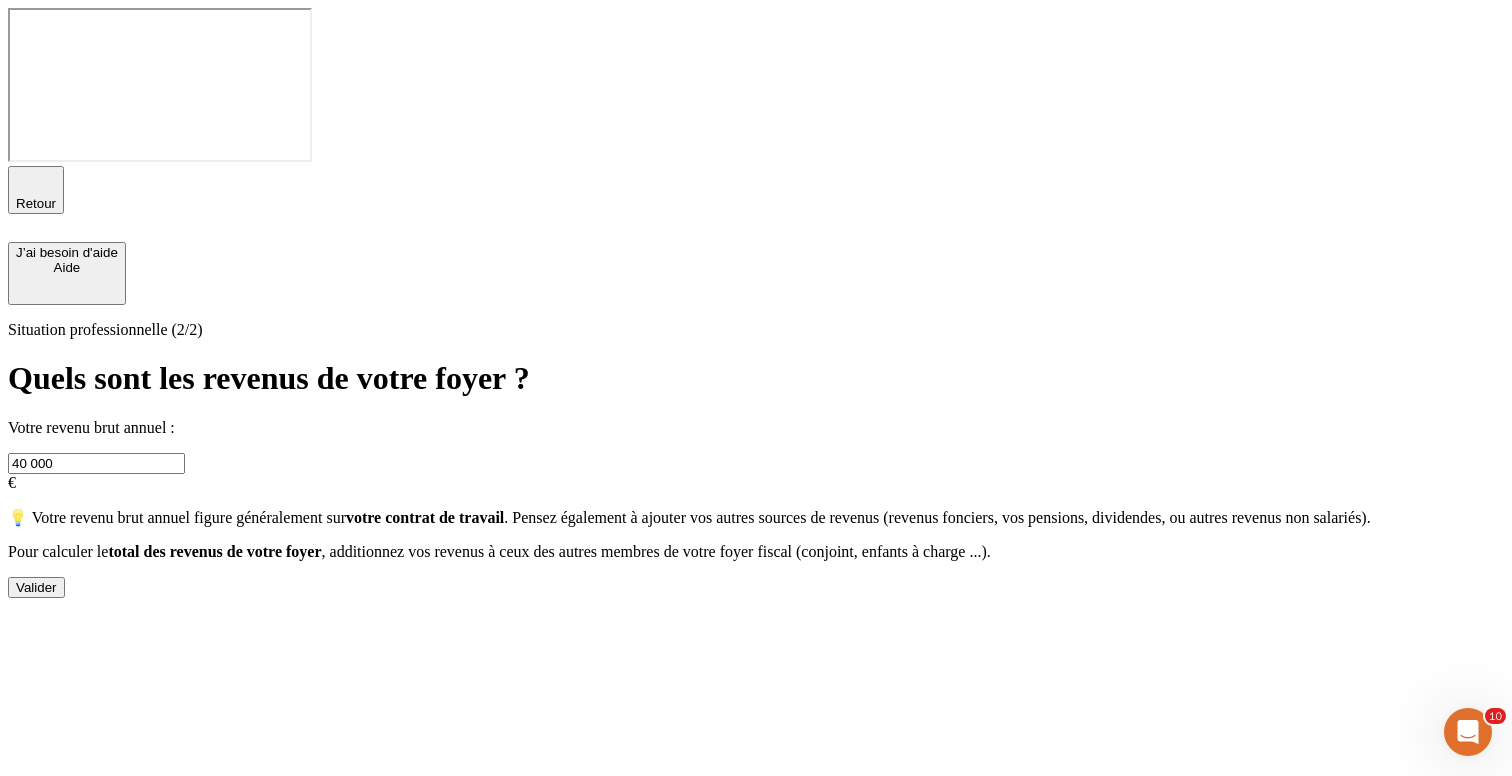 click on "Valider" at bounding box center (36, 587) 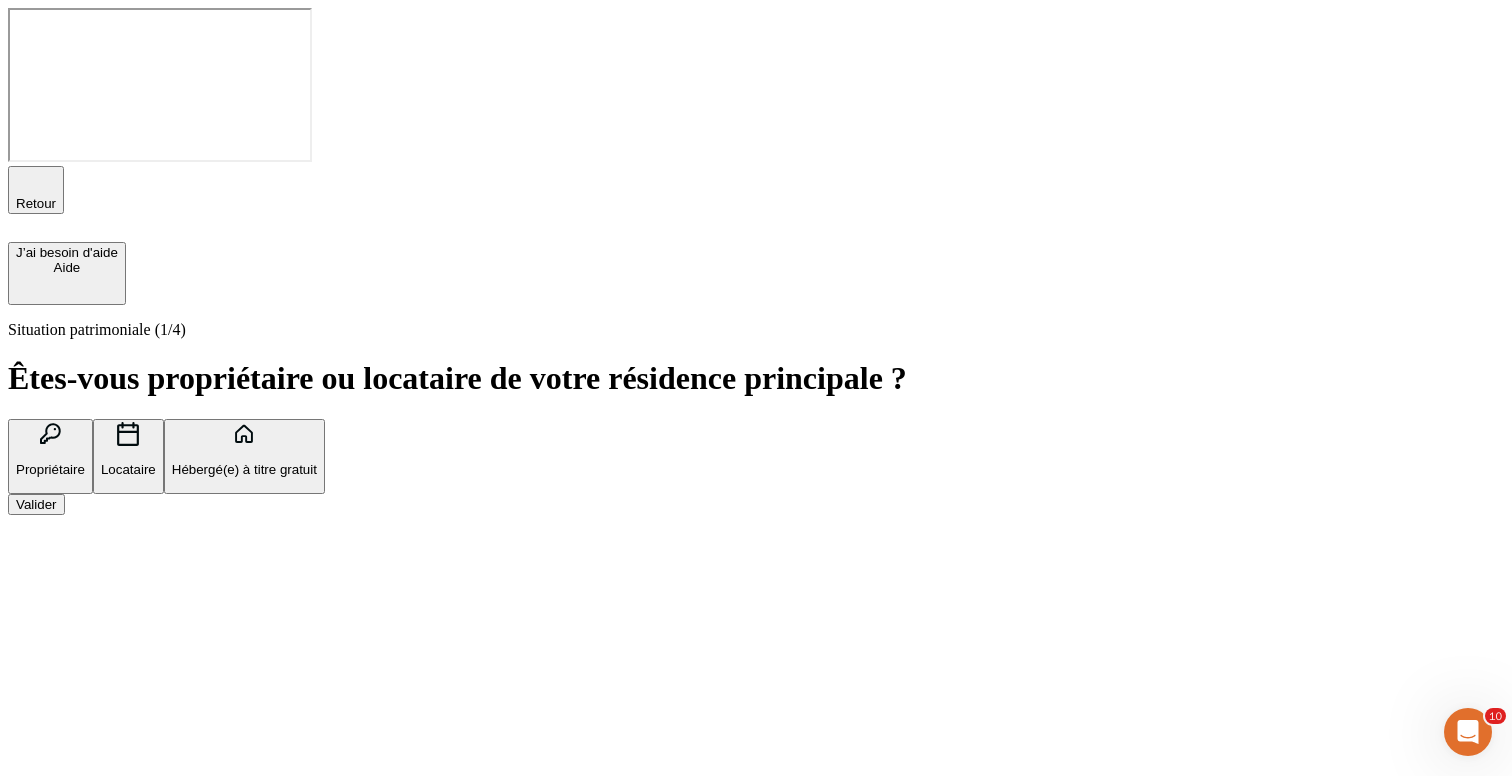 click on "Valider" at bounding box center (36, 504) 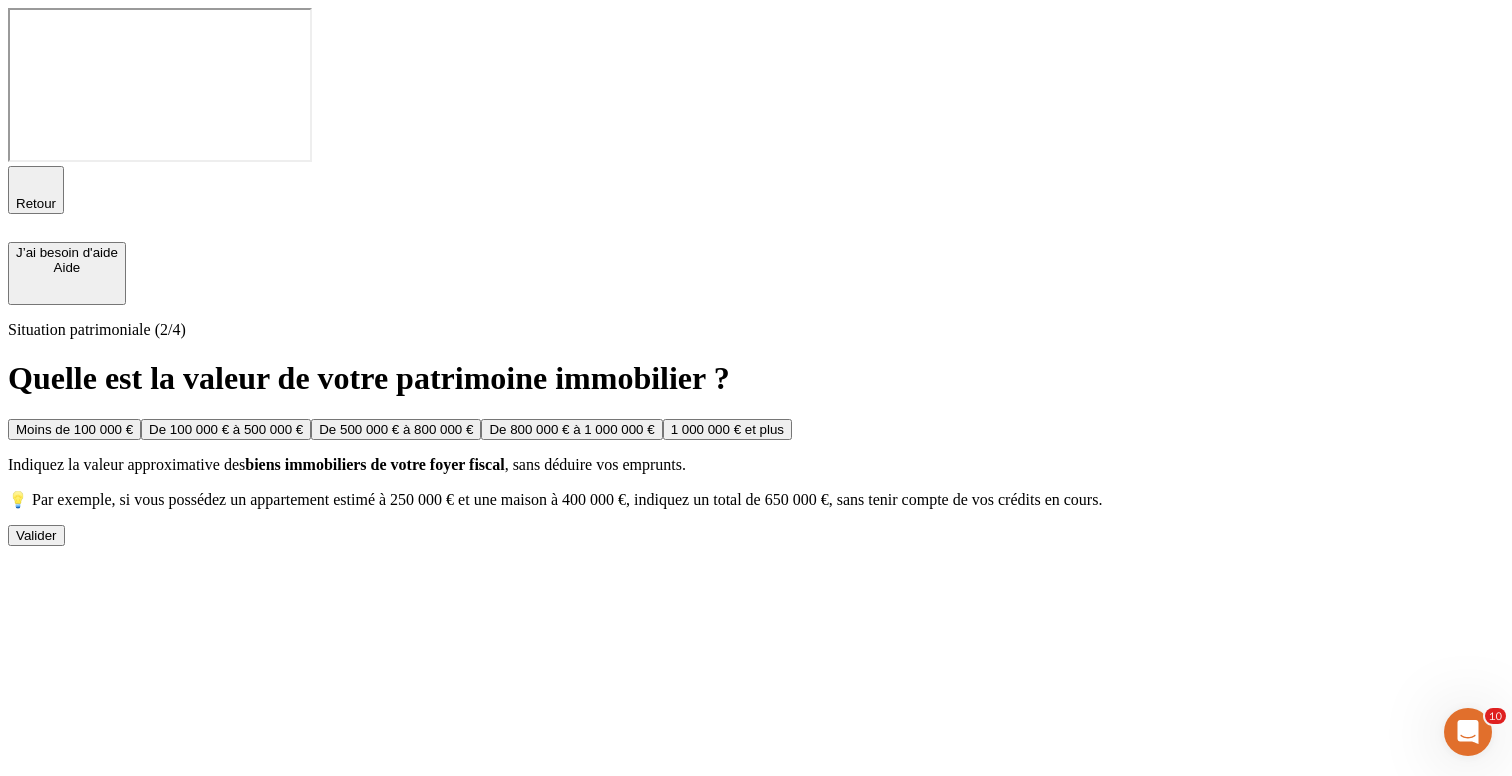 click on "Valider" at bounding box center [36, 535] 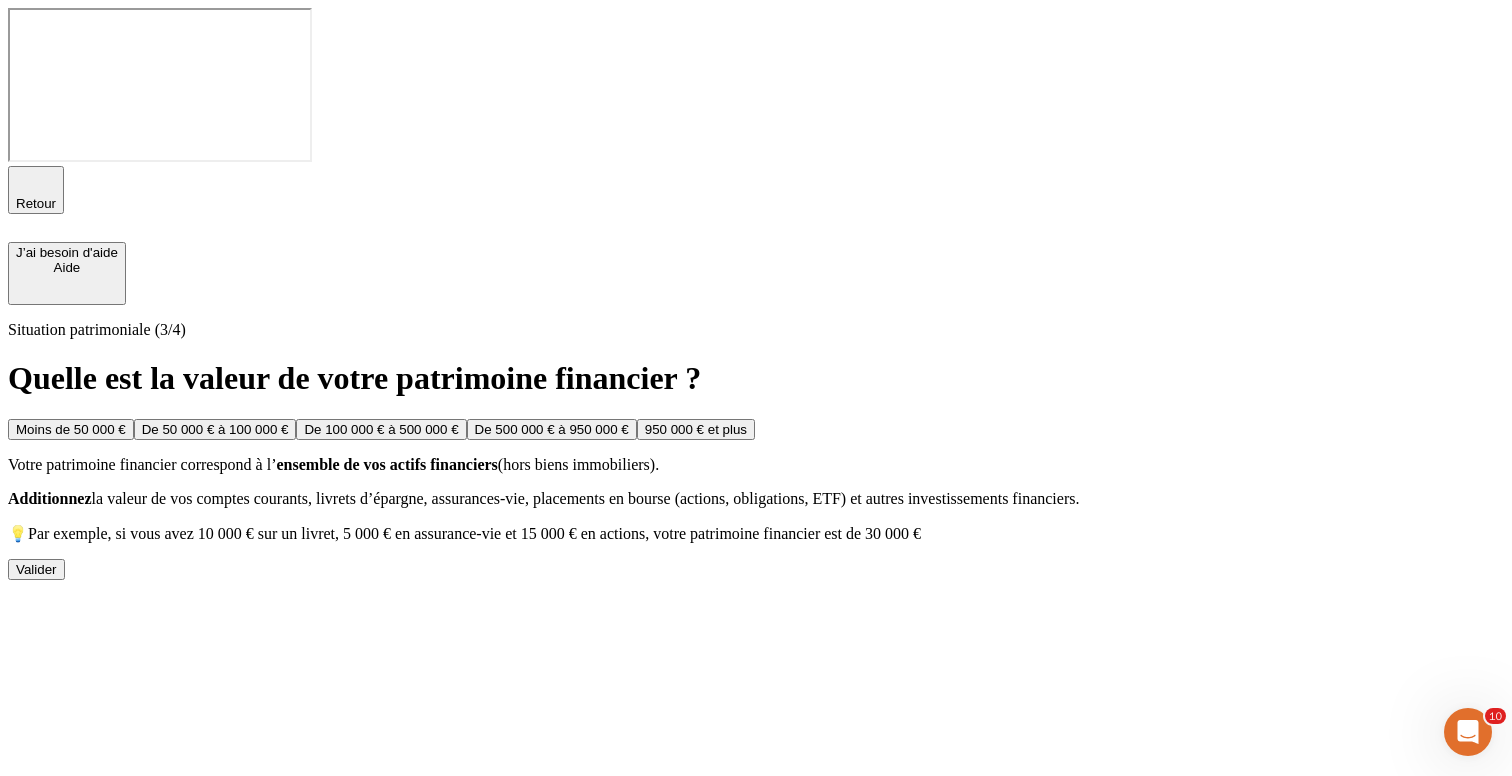click on "Valider" at bounding box center [36, 569] 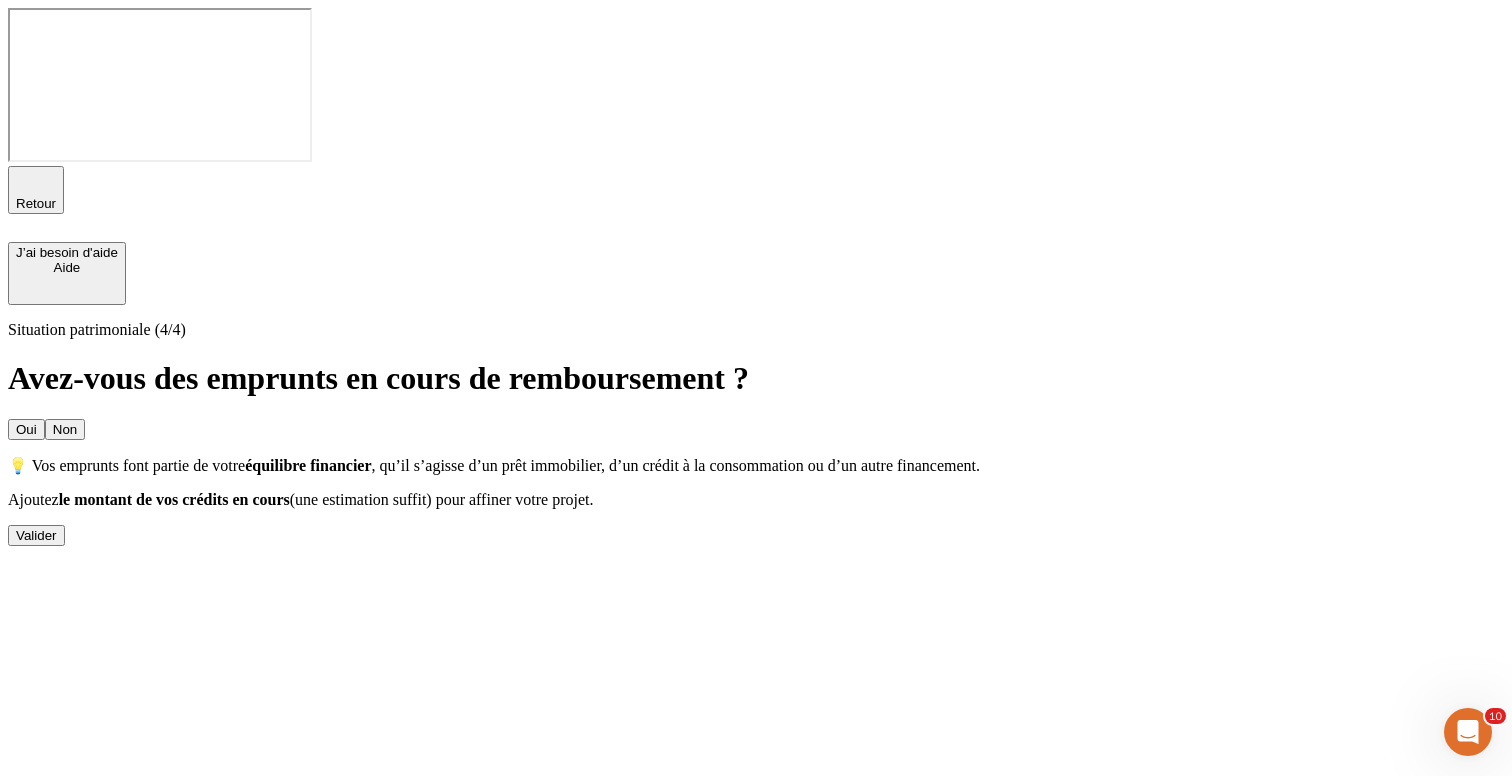 click on "Oui Non 💡 Vos emprunts font partie de votre  équilibre financier , qu’il s’agisse d’un prêt immobilier, d’un crédit à la consommation ou d’un autre financement. Ajoutez  le montant de vos crédits en cours  (une estimation suffit) pour affiner votre projet. Valider" at bounding box center (756, 482) 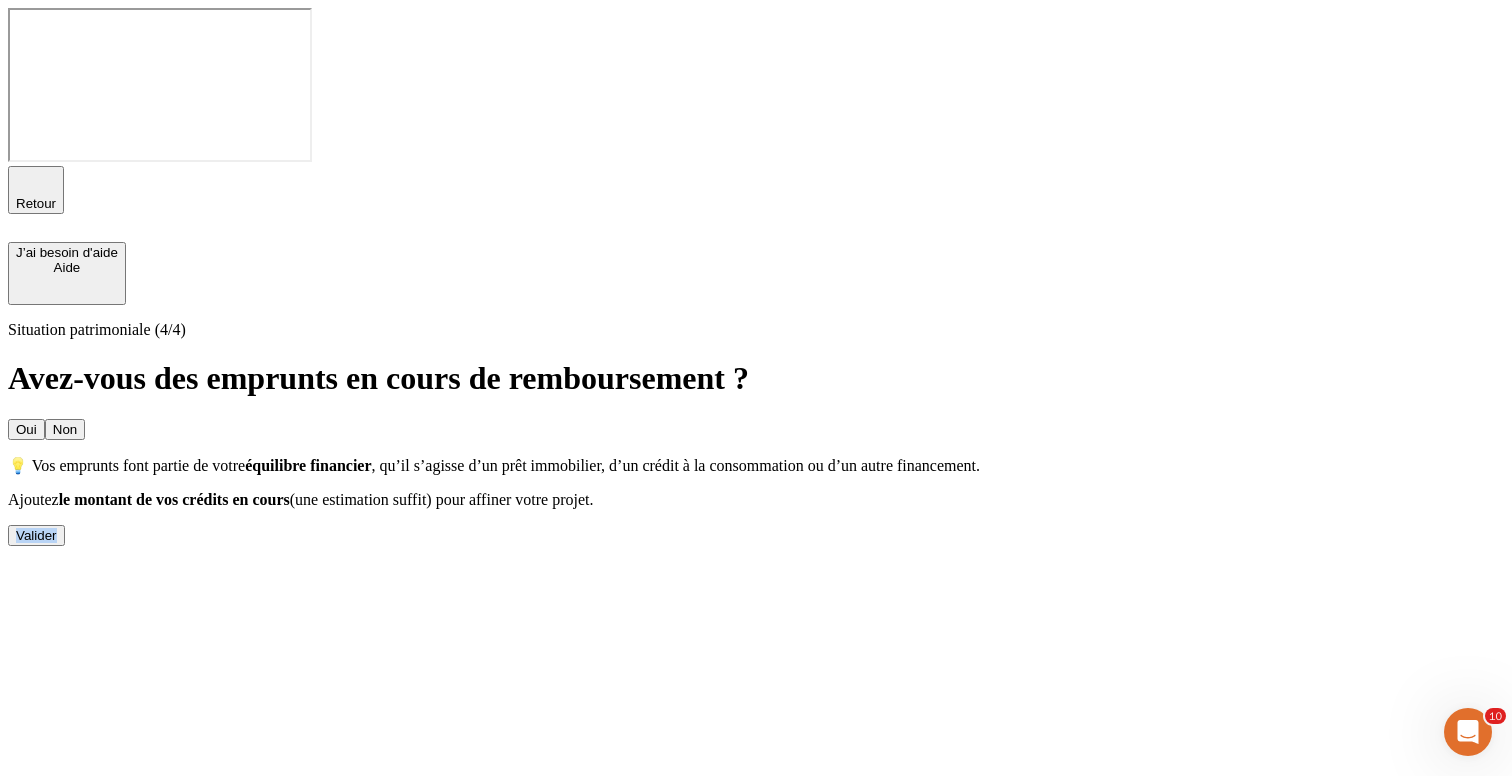 click on "Valider" at bounding box center (36, 535) 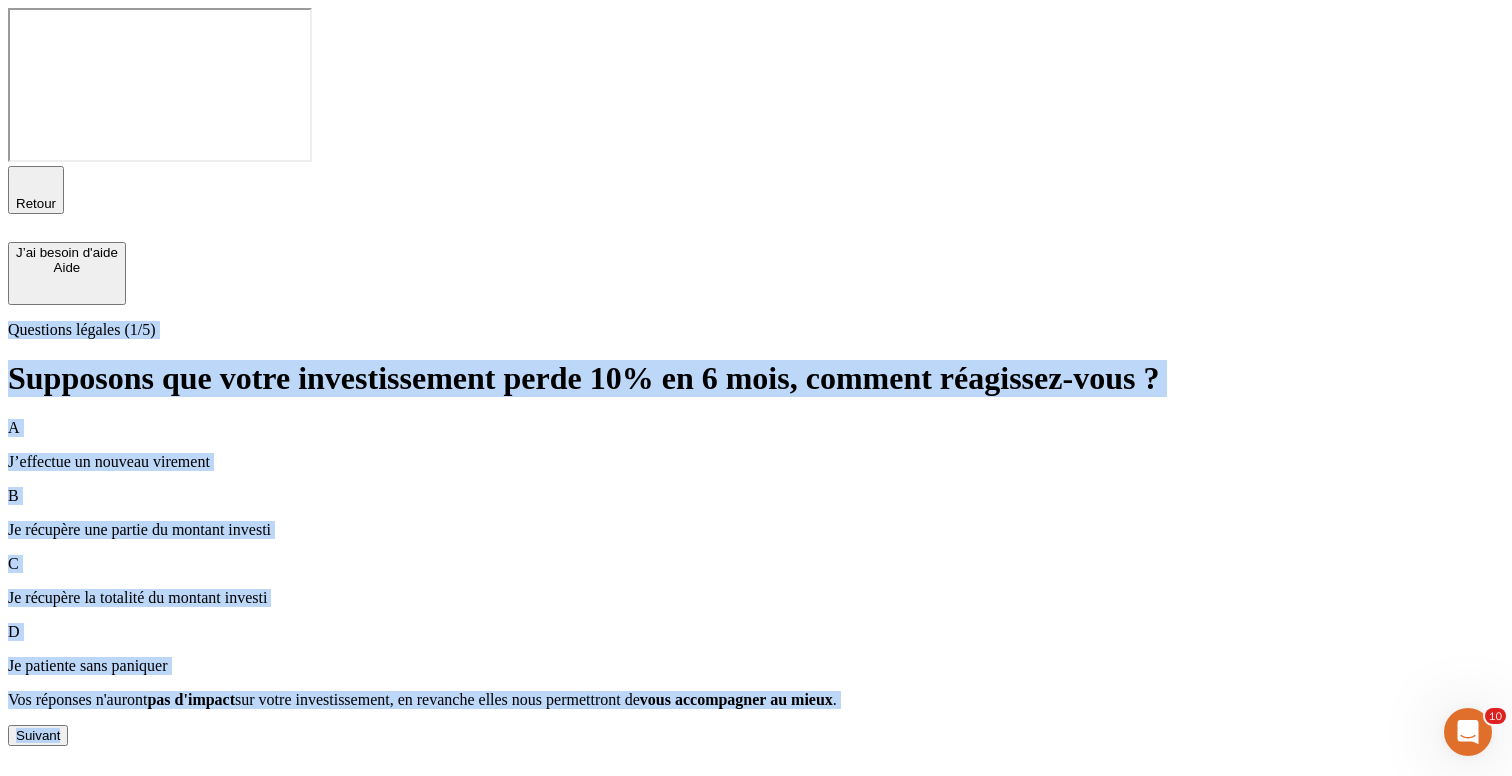 click on "A J’effectue un nouveau virement B Je récupère une partie du montant investi C Je récupère la totalité du montant investi D Je patiente sans paniquer Vos réponses n'auront  pas d'impact  sur votre investissement, en revanche elles nous permettront de  vous accompagner au mieux . Suivant" at bounding box center [756, 582] 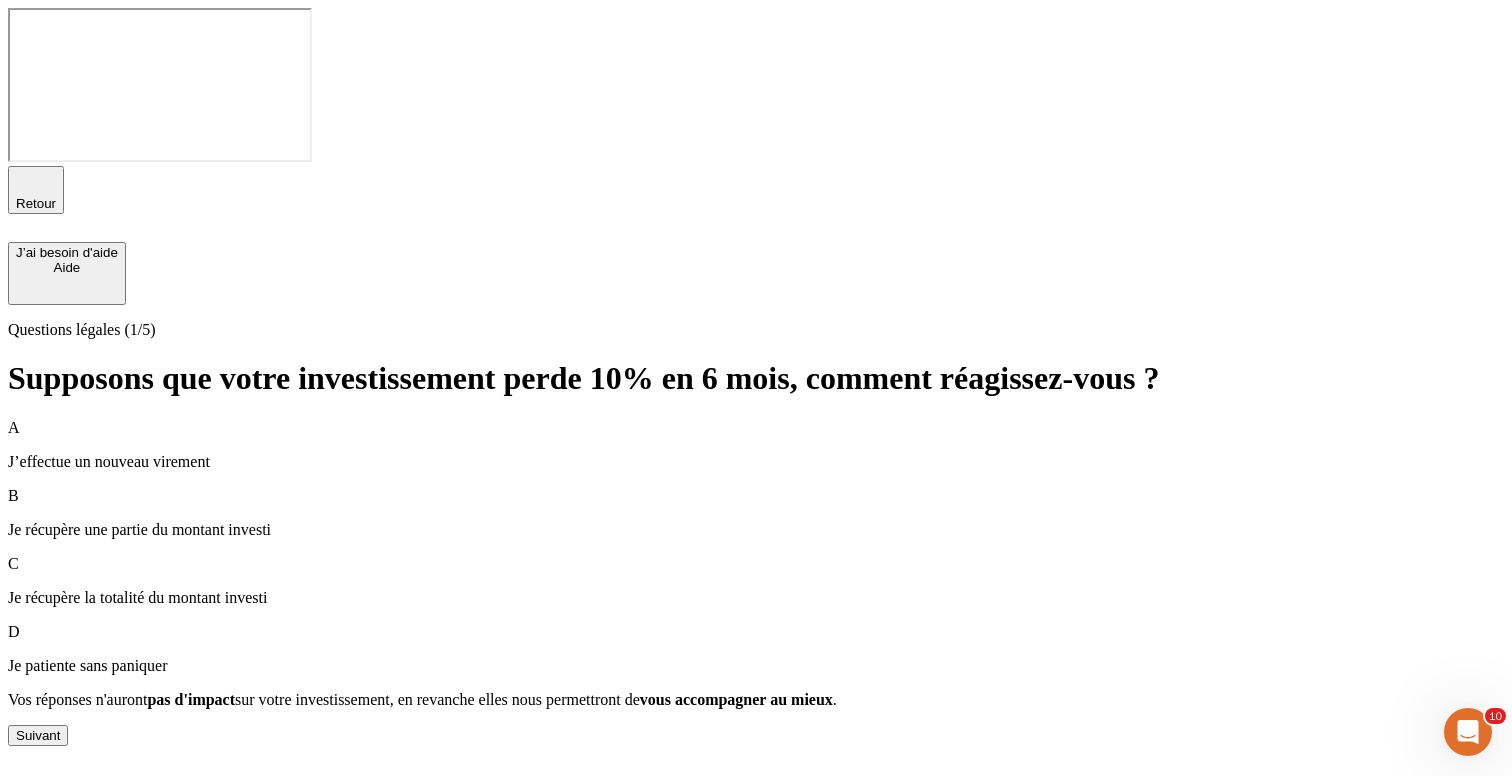 click on "Suivant" at bounding box center [38, 735] 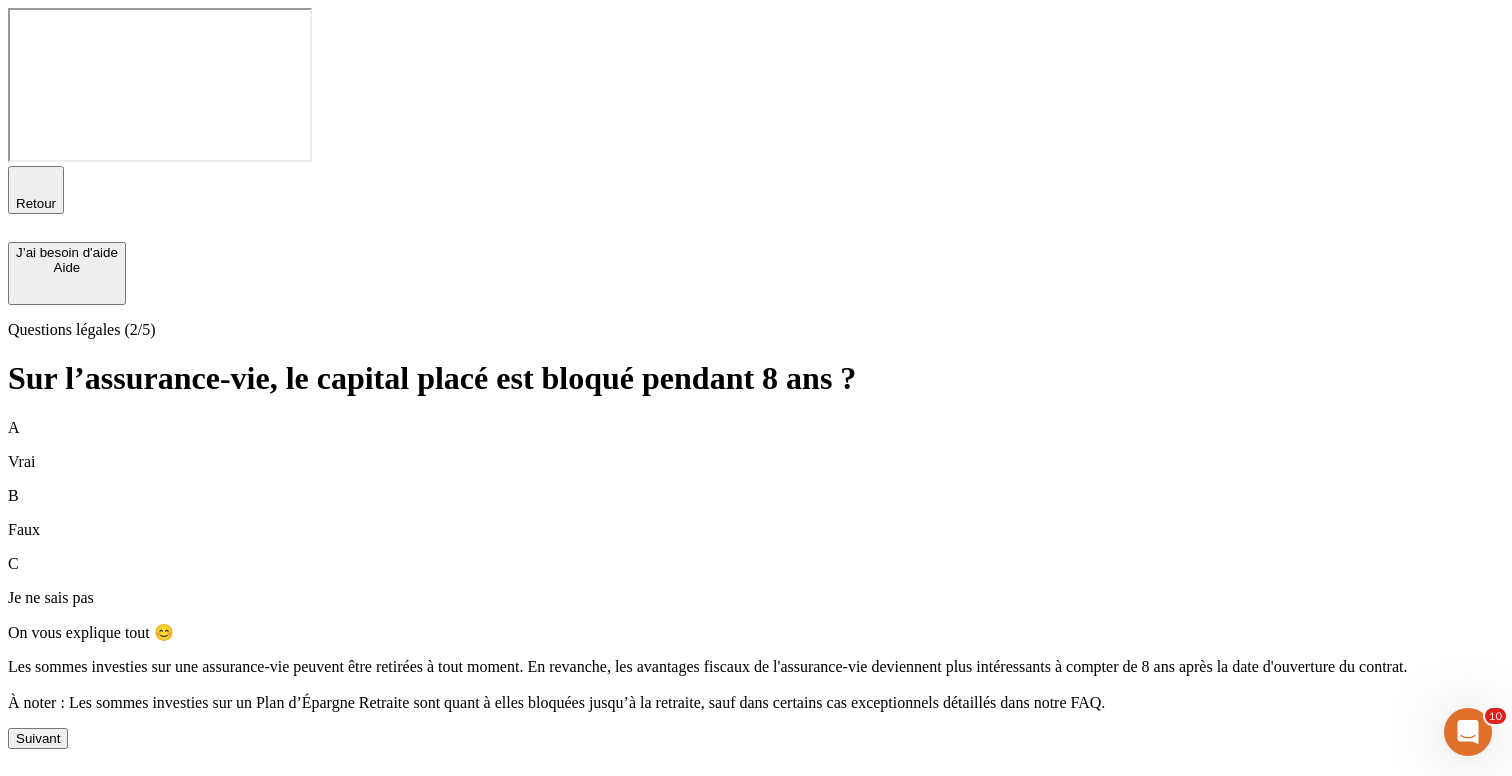 click on "Suivant" at bounding box center [38, 738] 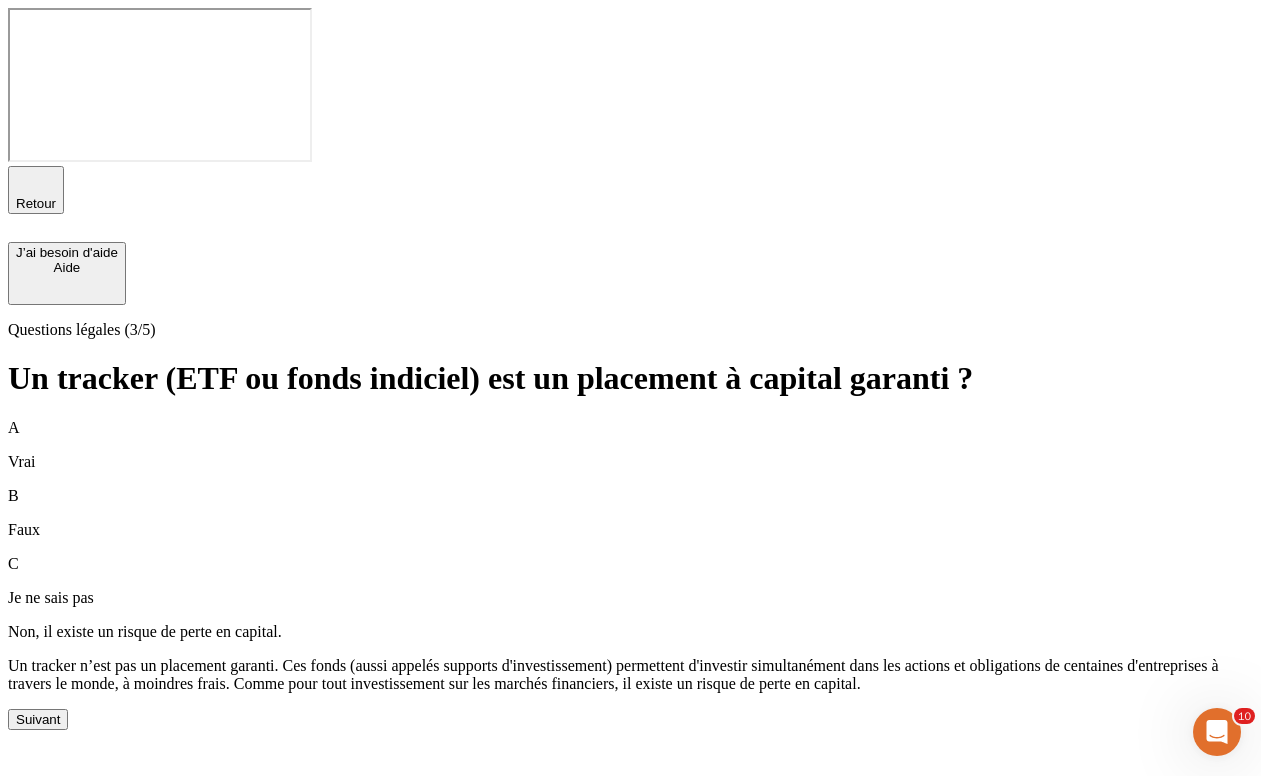 click on "Je ne sais pas" at bounding box center (630, 598) 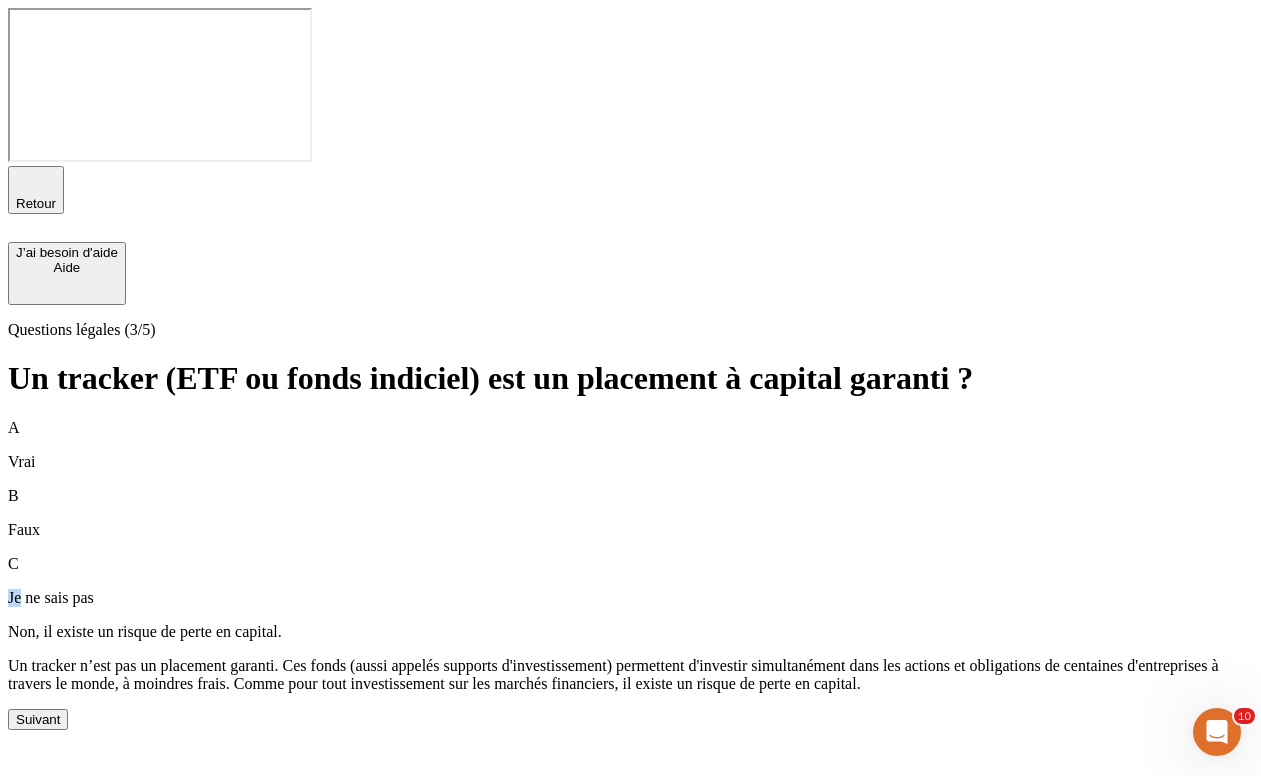 click on "C Je ne sais pas" at bounding box center [630, 581] 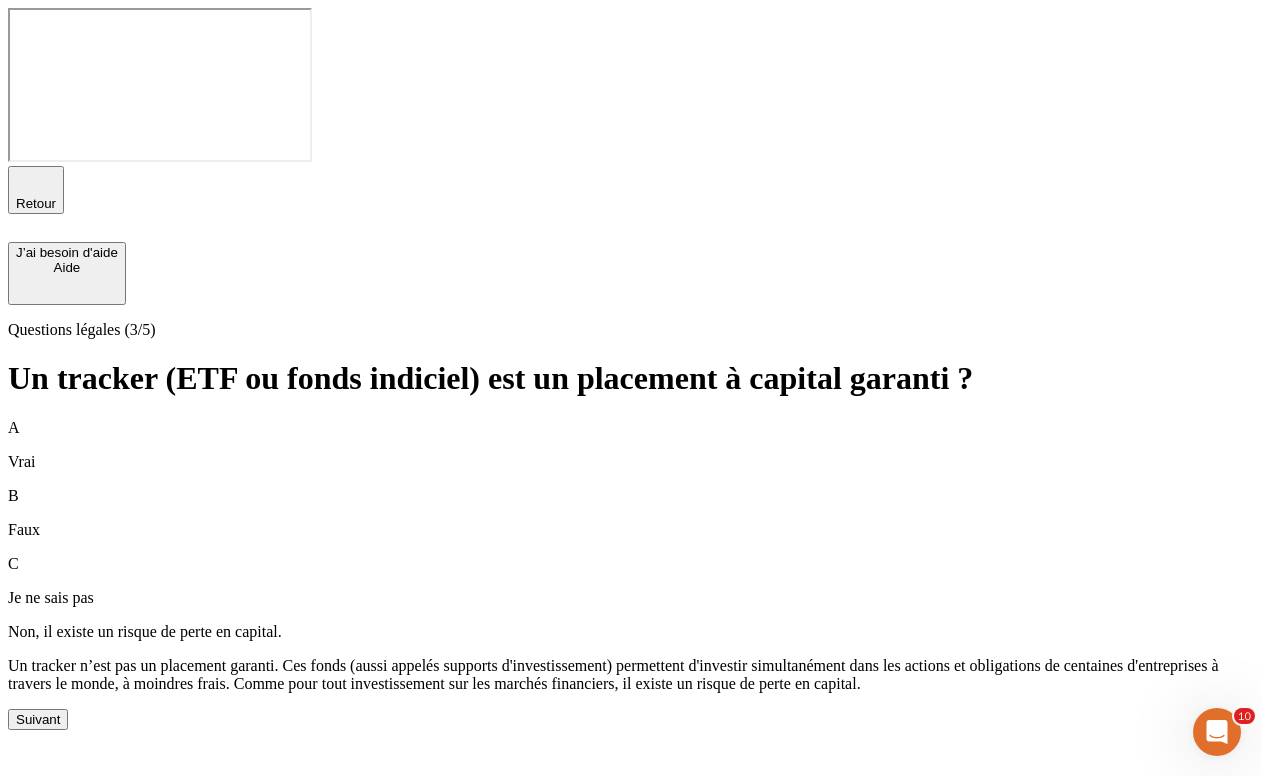 click on "Je ne sais pas" at bounding box center [630, 598] 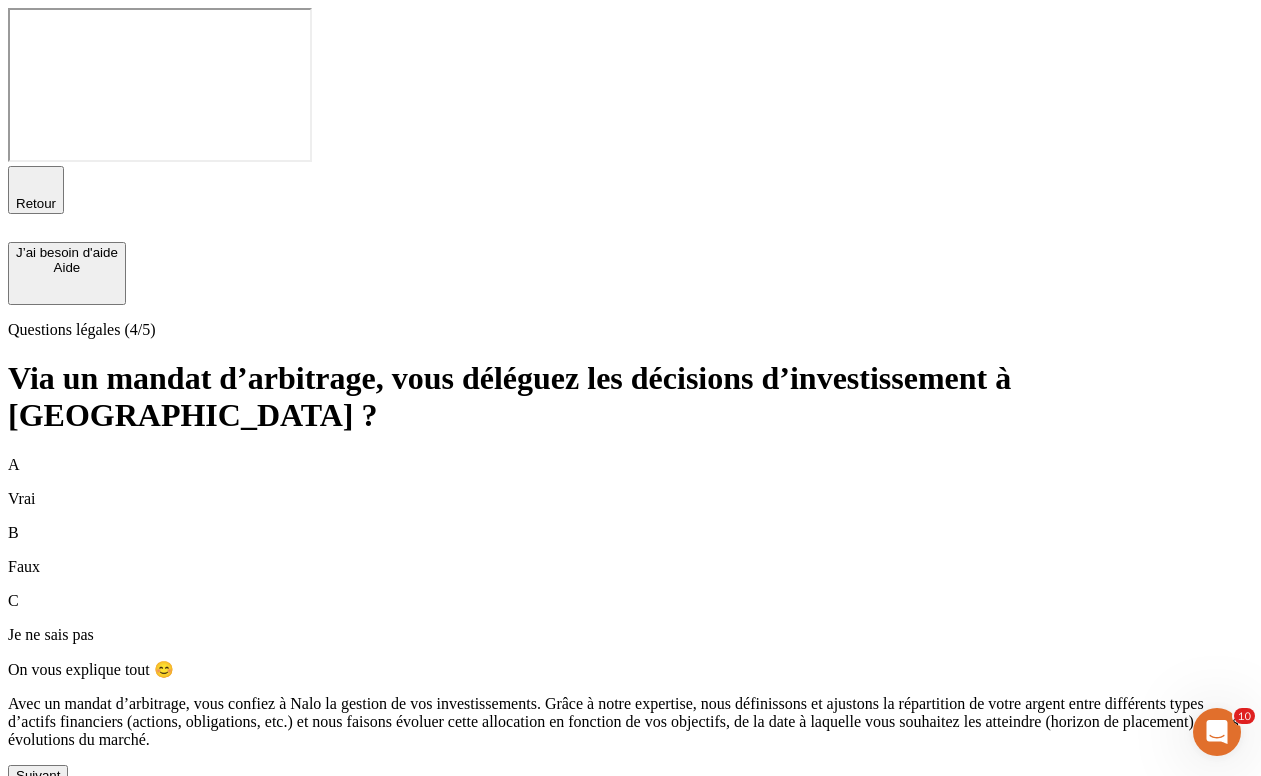 click on "Suivant" at bounding box center (38, 775) 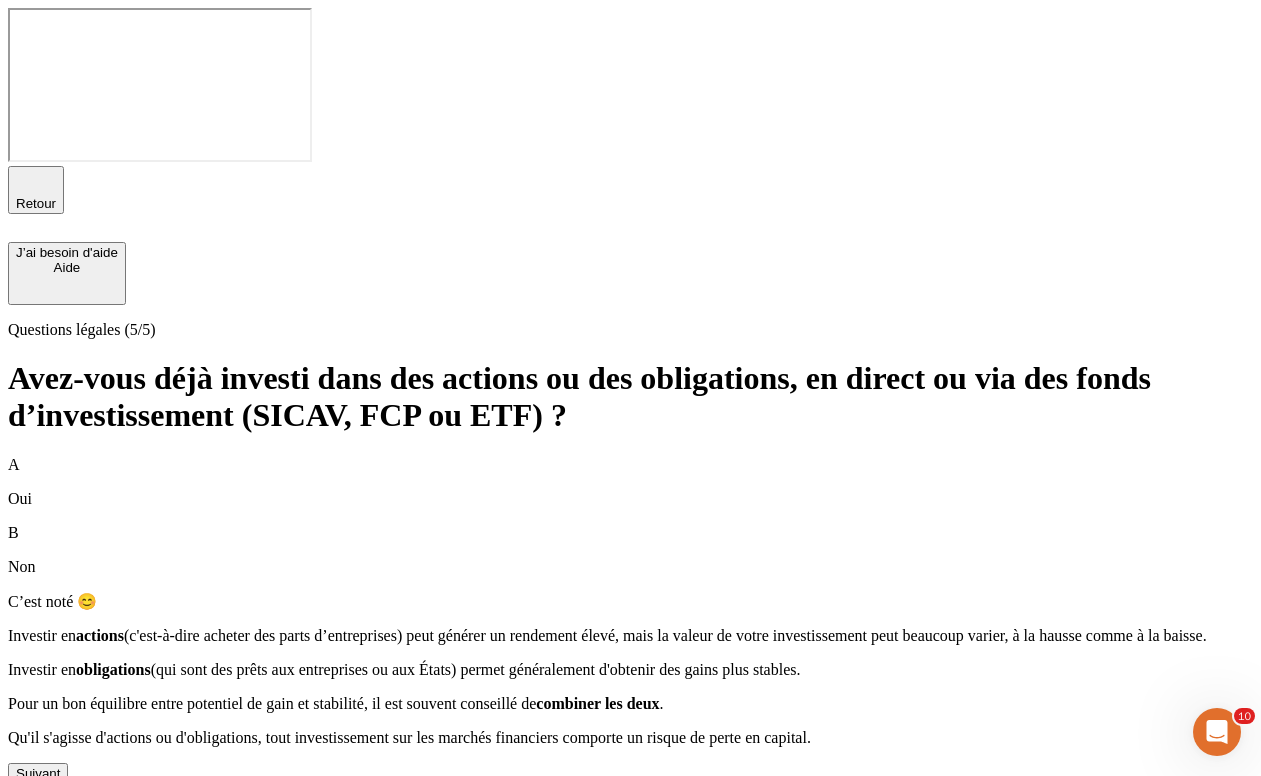 click on "Suivant" at bounding box center [38, 773] 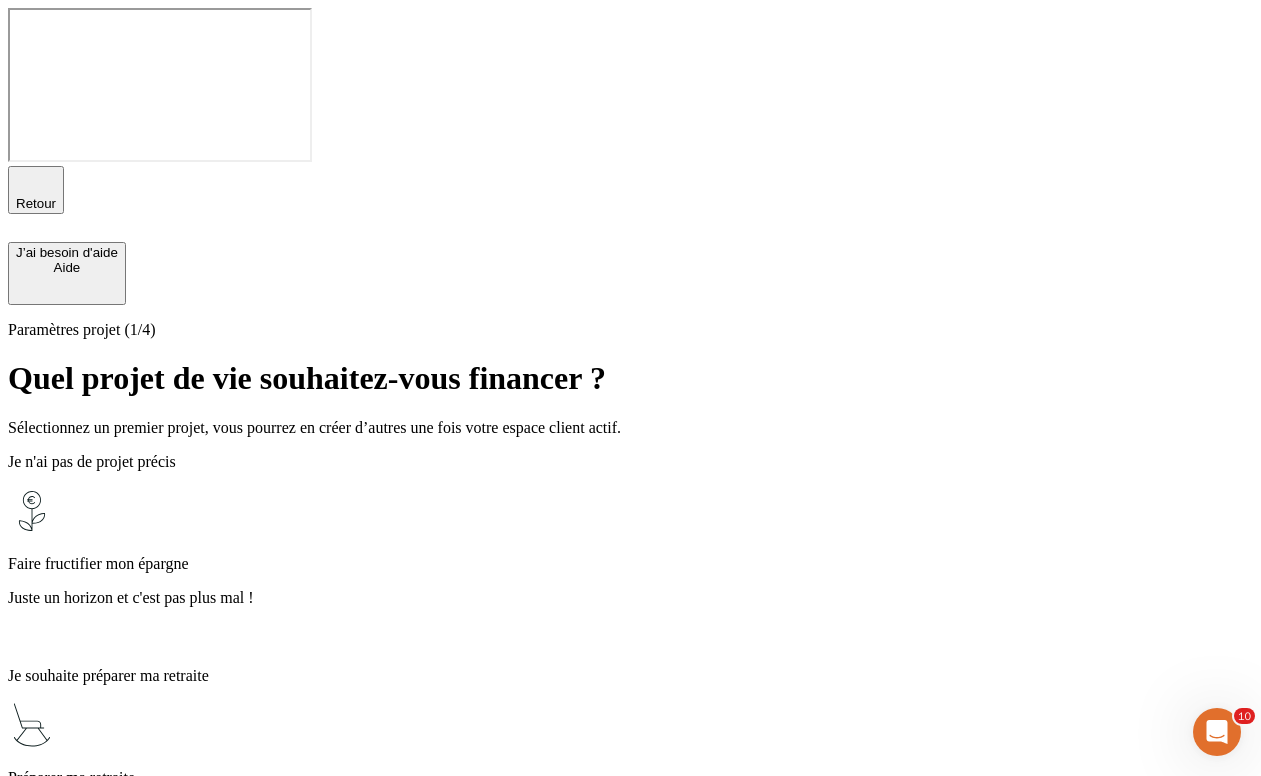 click on "Juste un horizon et c'est pas plus mal !" at bounding box center [630, 598] 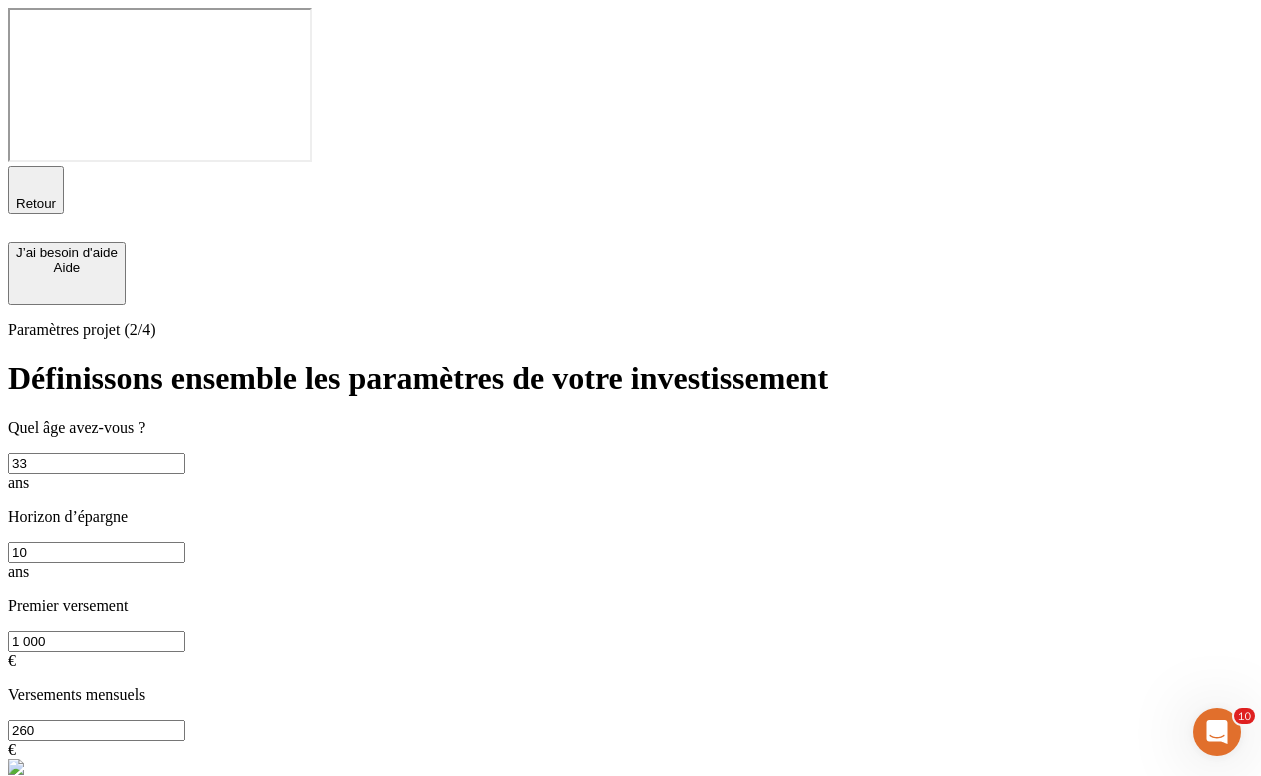 click on "Continuer" at bounding box center (45, 892) 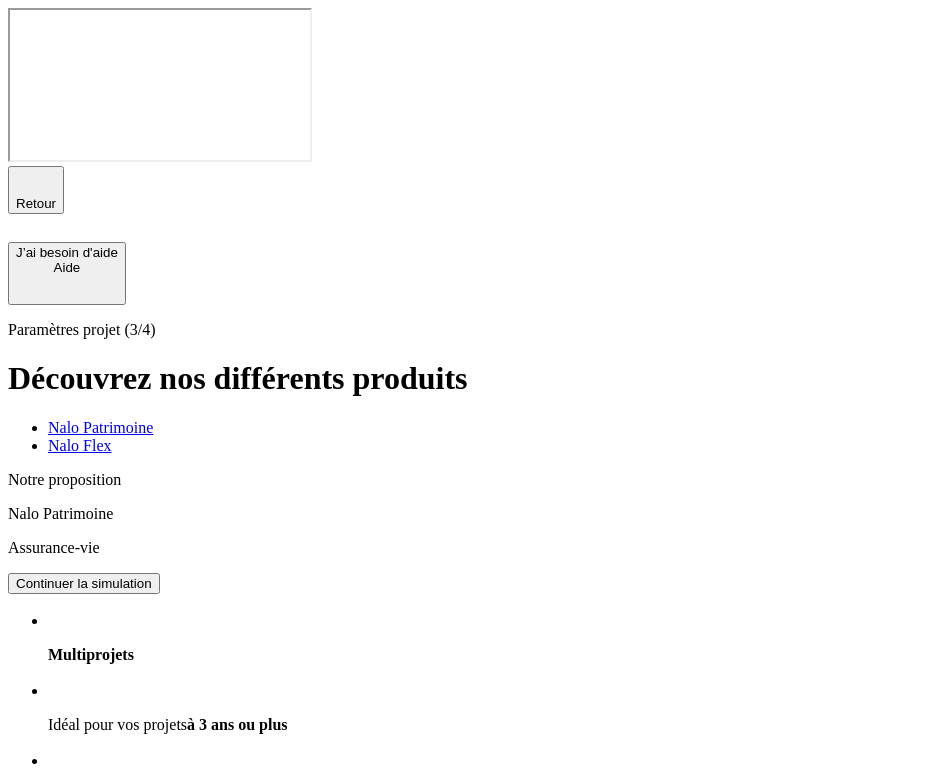 click on "Continuer la simulation" at bounding box center [84, 583] 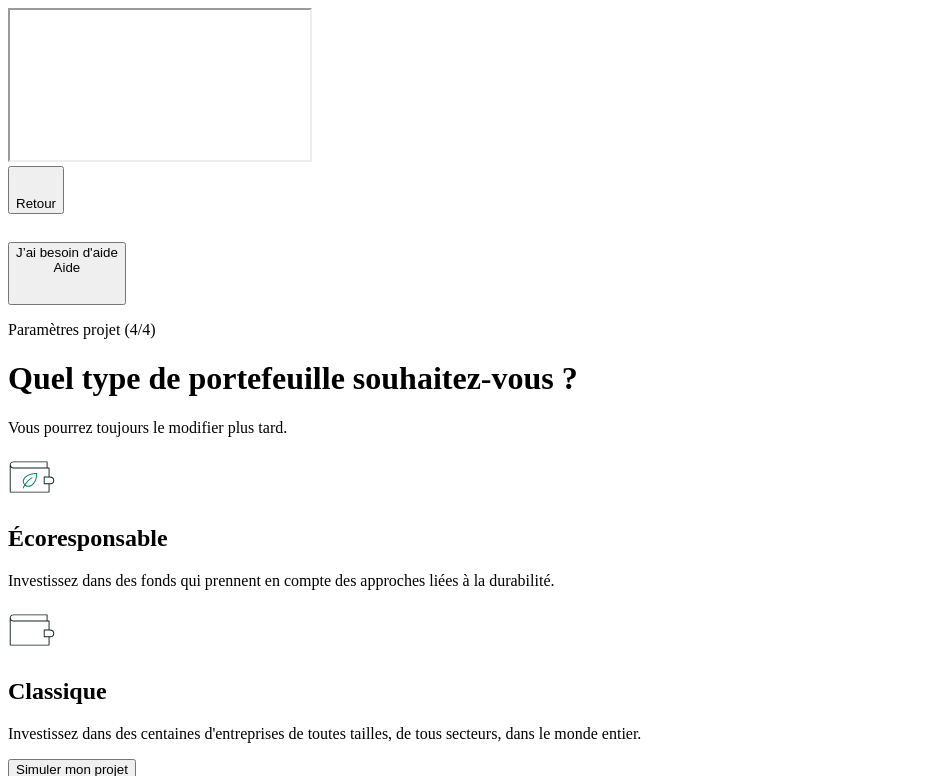 click on "Classique" at bounding box center [468, 691] 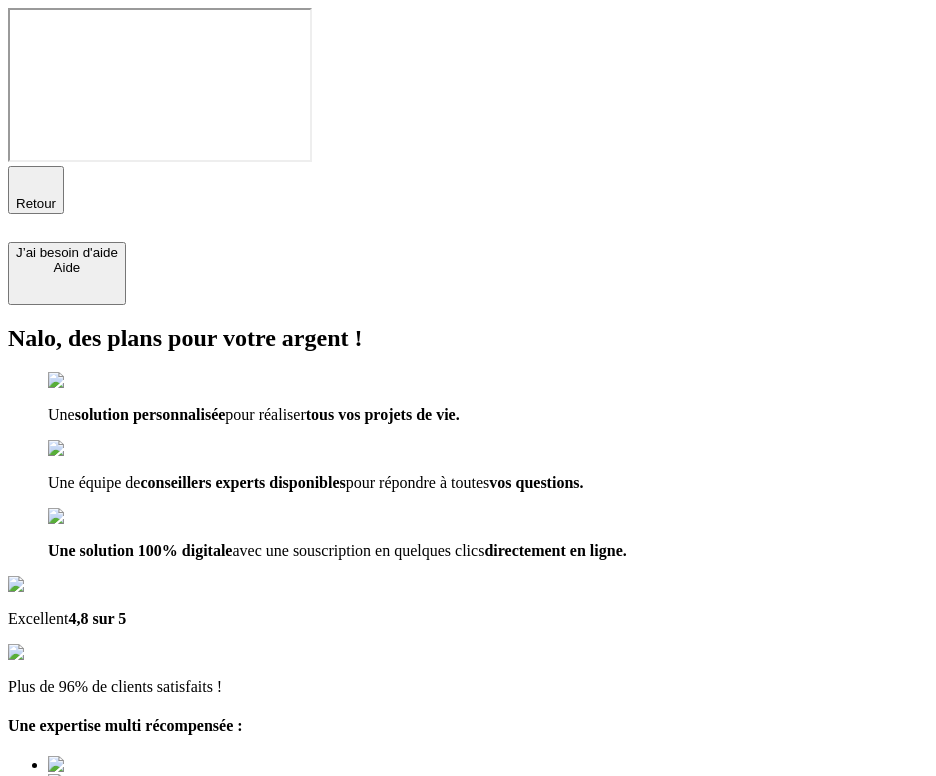 click on "Découvrir ma simulation" at bounding box center (87, 998) 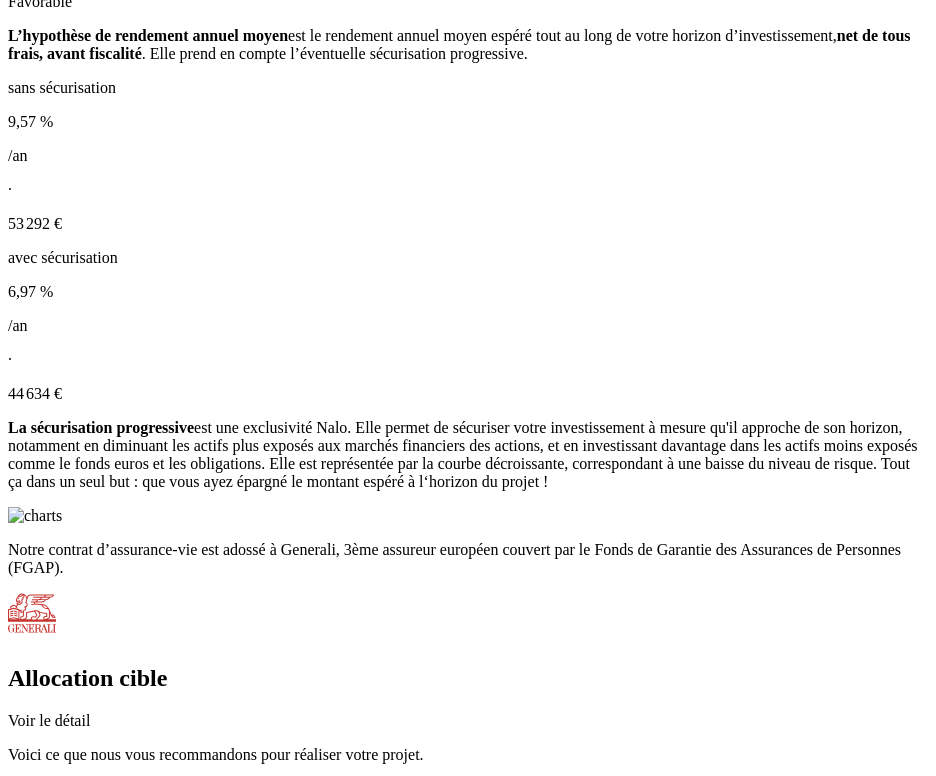 scroll, scrollTop: 3217, scrollLeft: 0, axis: vertical 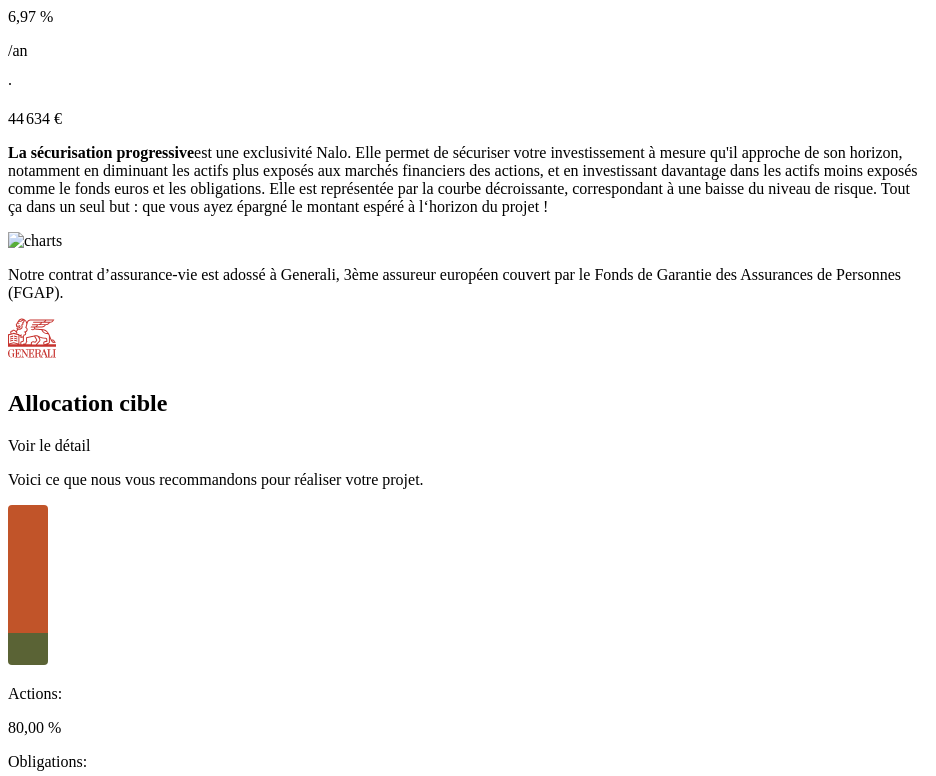 click on "Reprendre ma souscription" at bounding box center [96, 3096] 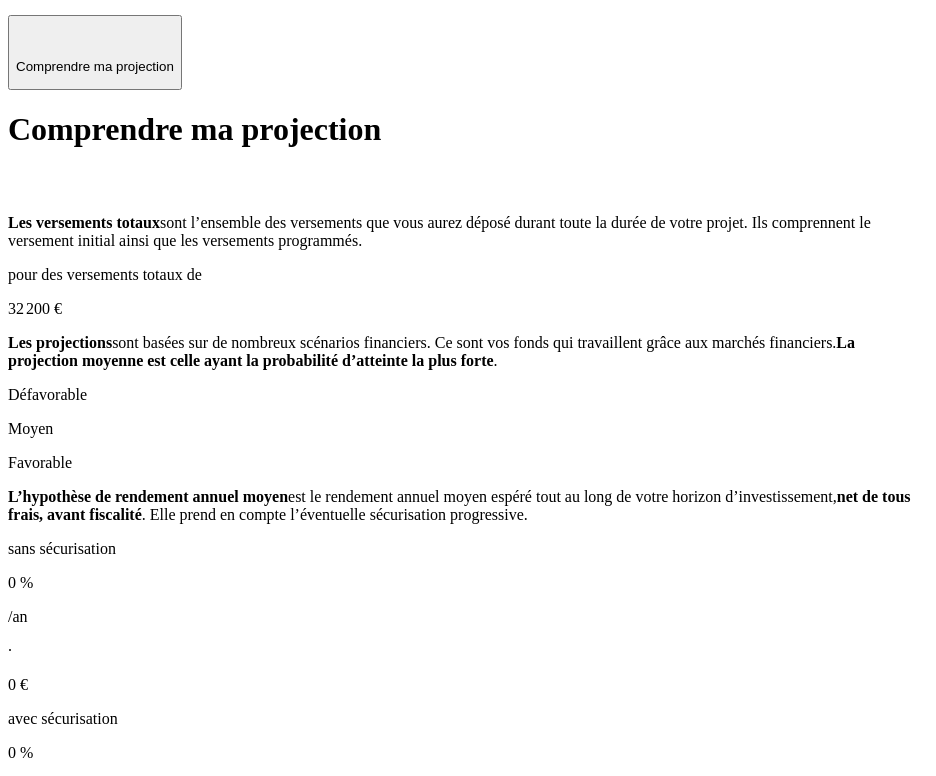 scroll, scrollTop: 3217, scrollLeft: 0, axis: vertical 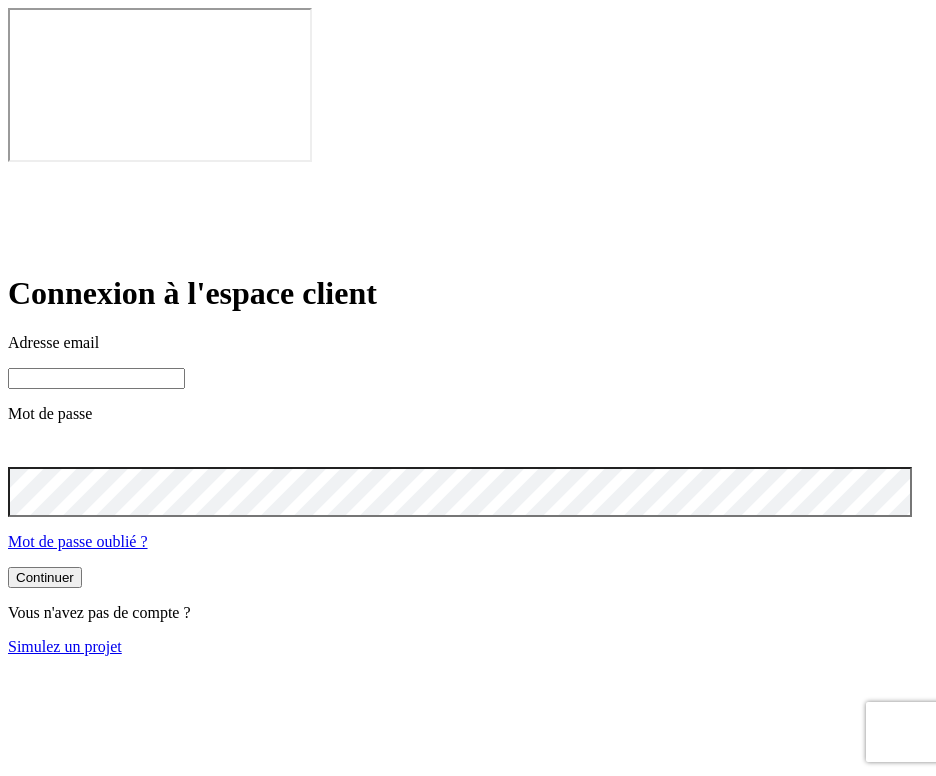 type on "[PERSON_NAME][DOMAIN_NAME][EMAIL_ADDRESS][DOMAIN_NAME]" 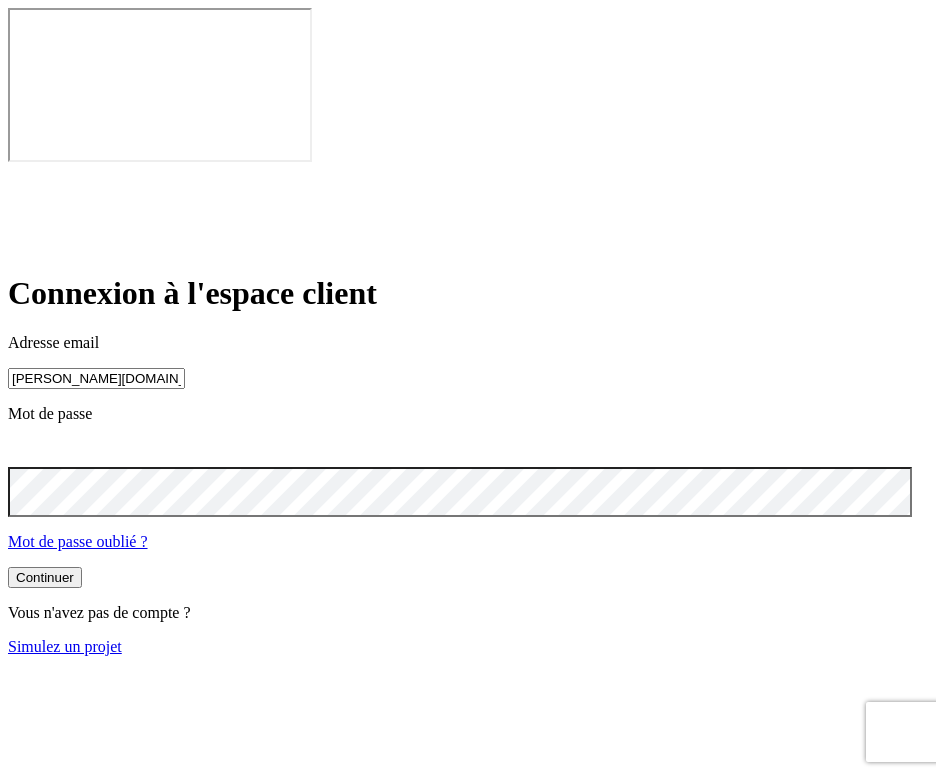 click on "Simulez un projet" at bounding box center (65, 646) 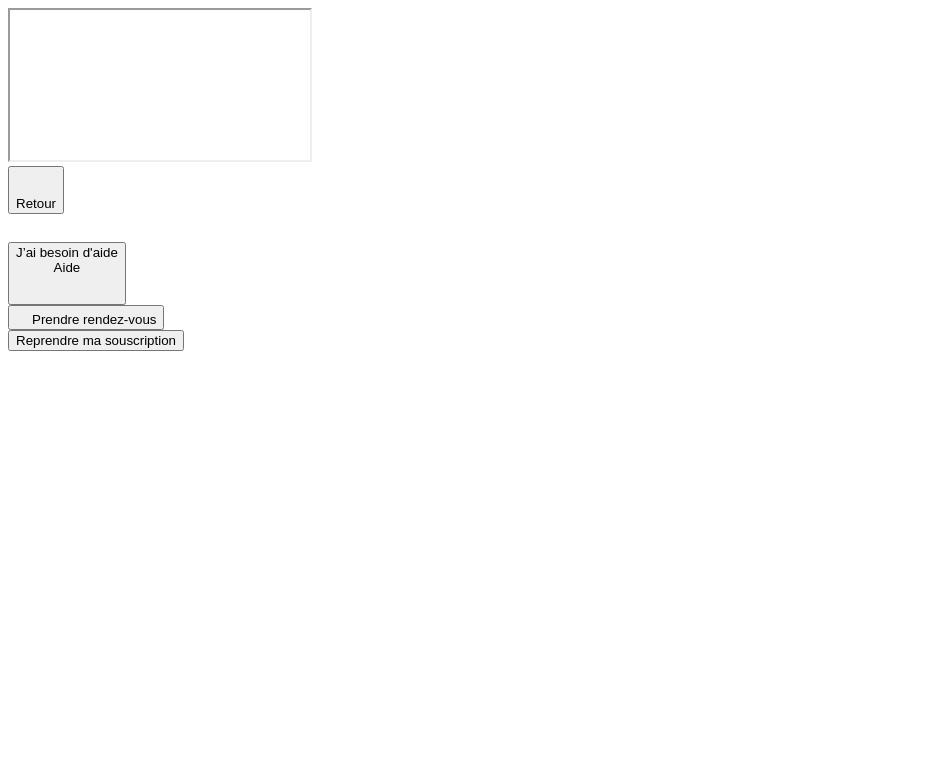 scroll, scrollTop: 0, scrollLeft: 0, axis: both 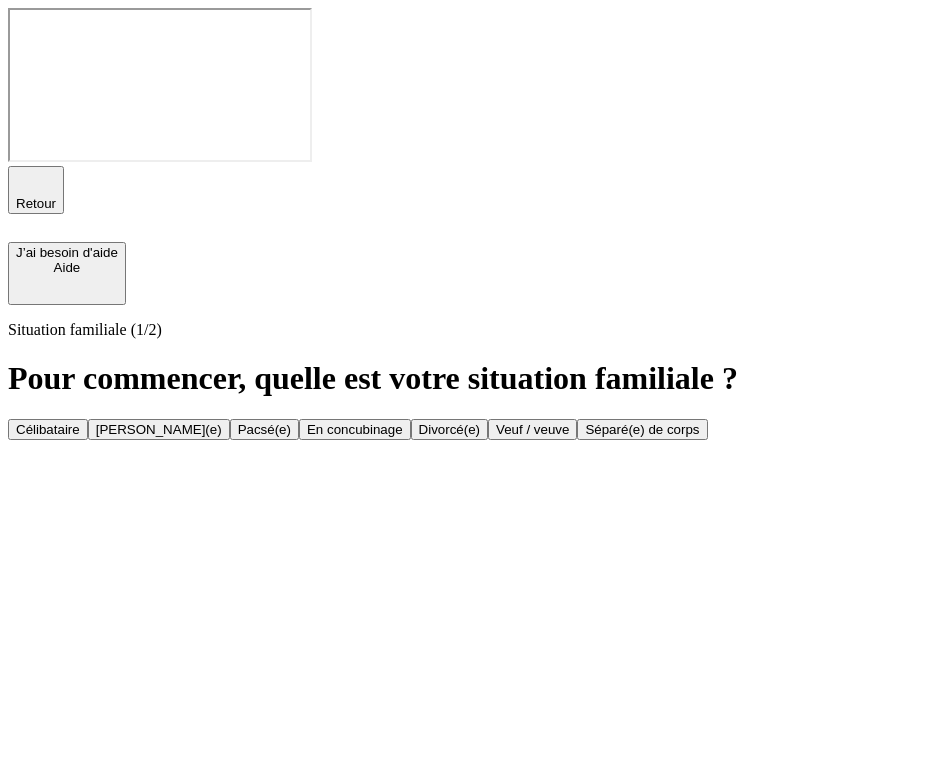 click on "Célibataire" at bounding box center [48, 429] 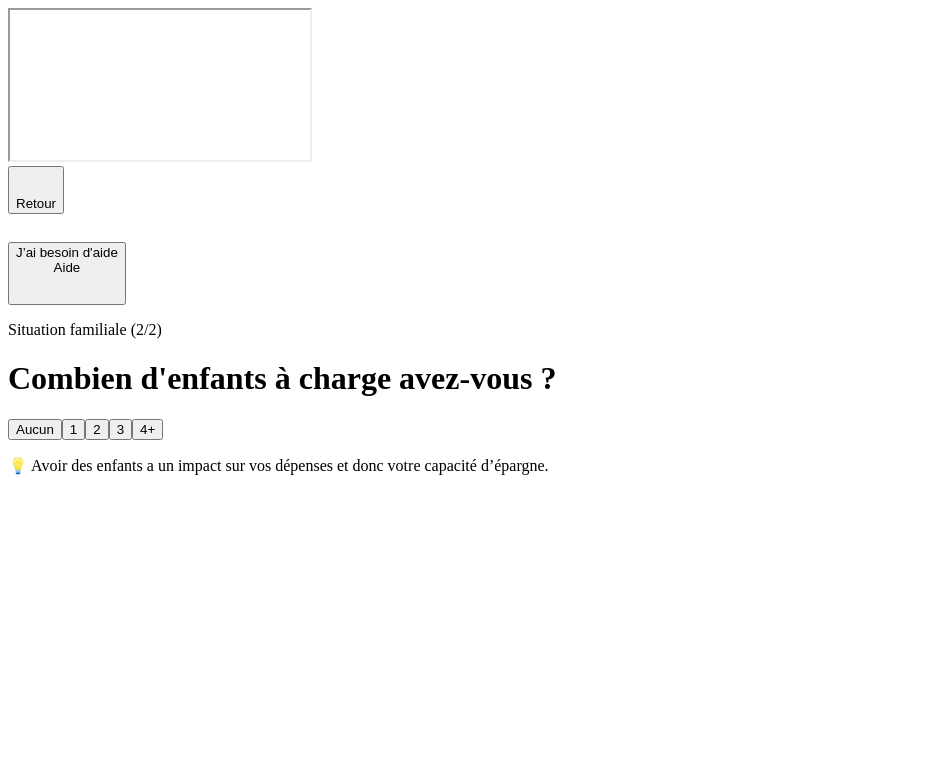 click on "Aucun" at bounding box center (35, 429) 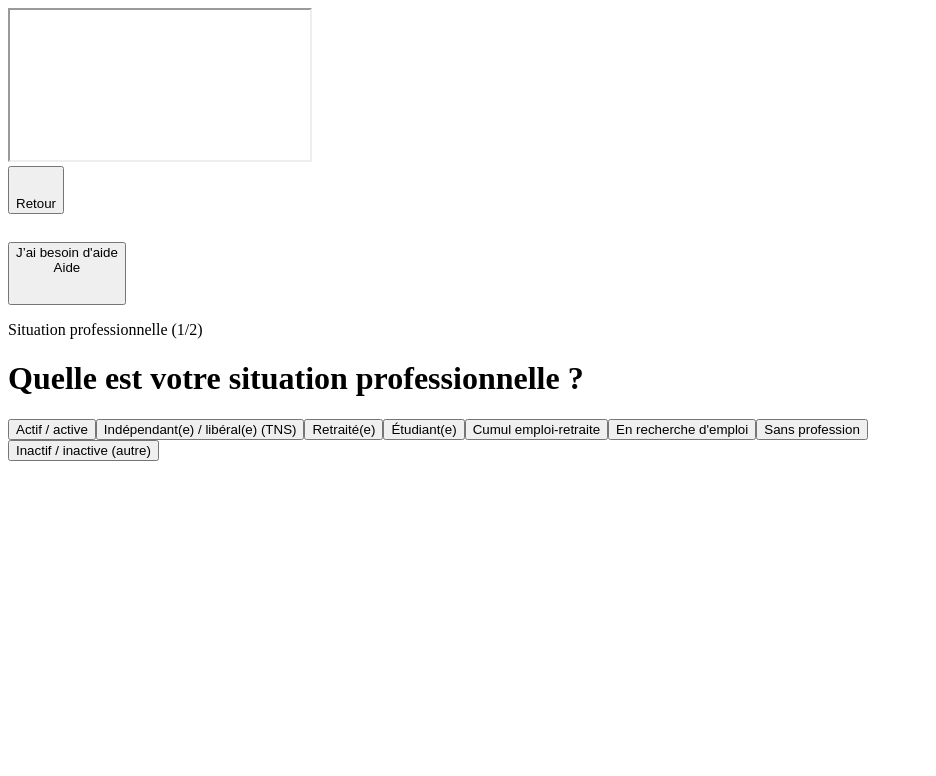 click on "Actif / active" at bounding box center (52, 429) 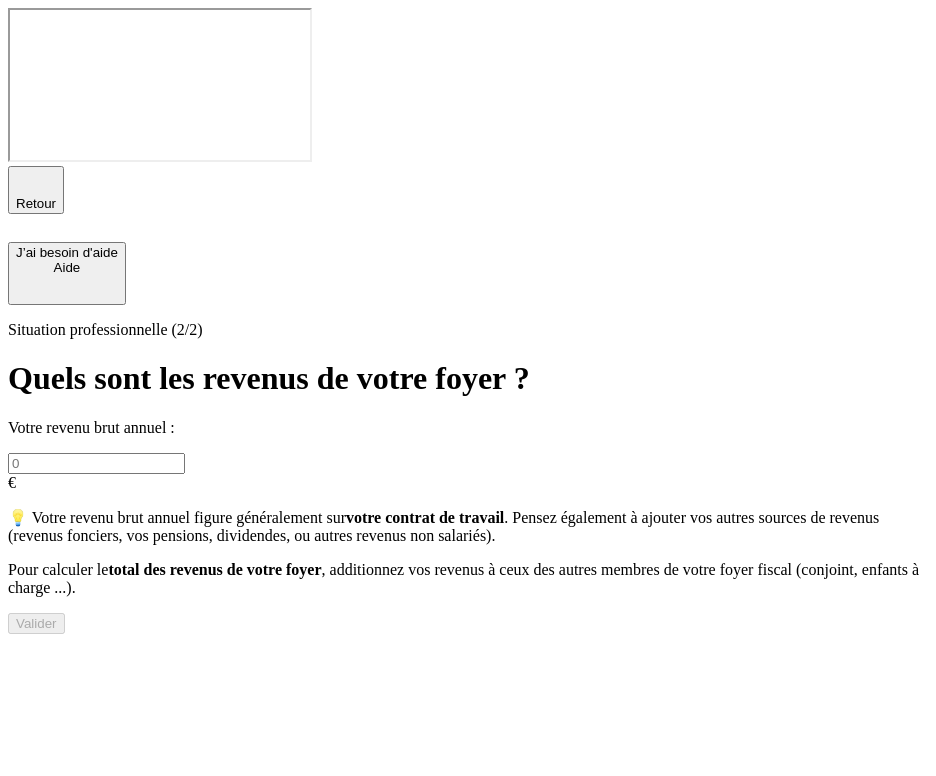 scroll, scrollTop: 0, scrollLeft: 0, axis: both 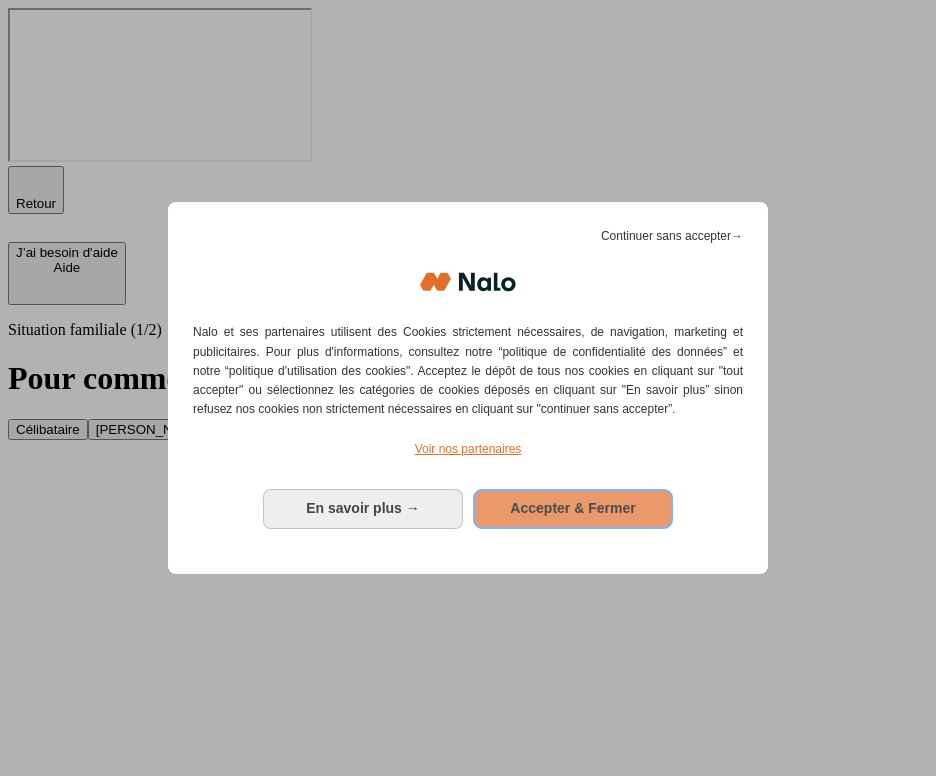click on "Accepter & Fermer" at bounding box center [573, 509] 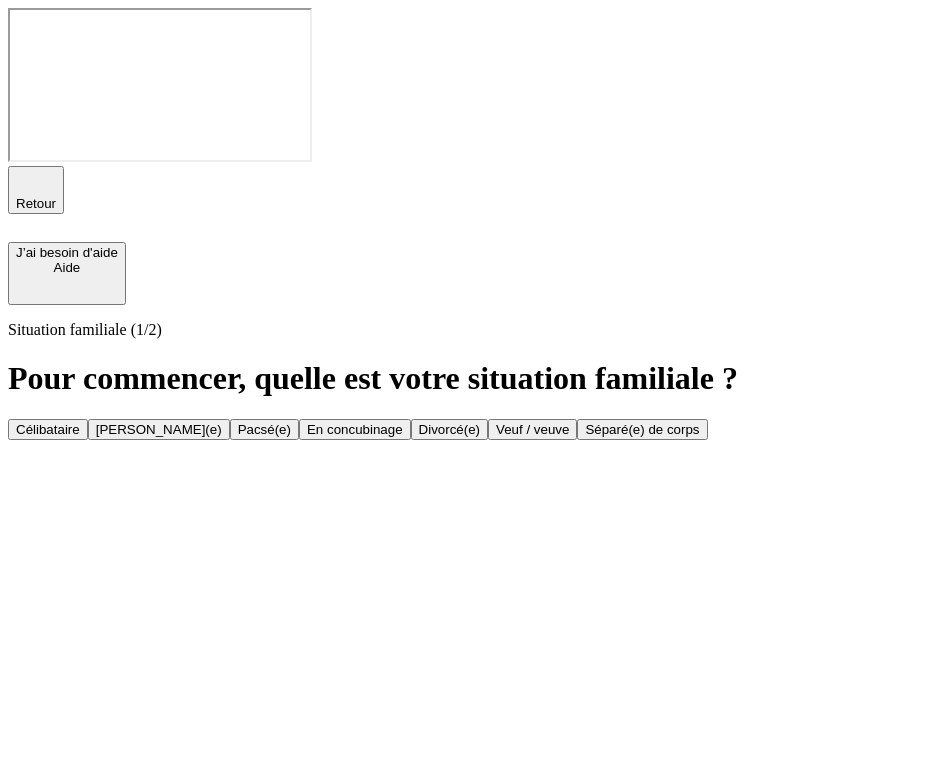click on "Célibataire" at bounding box center (48, 429) 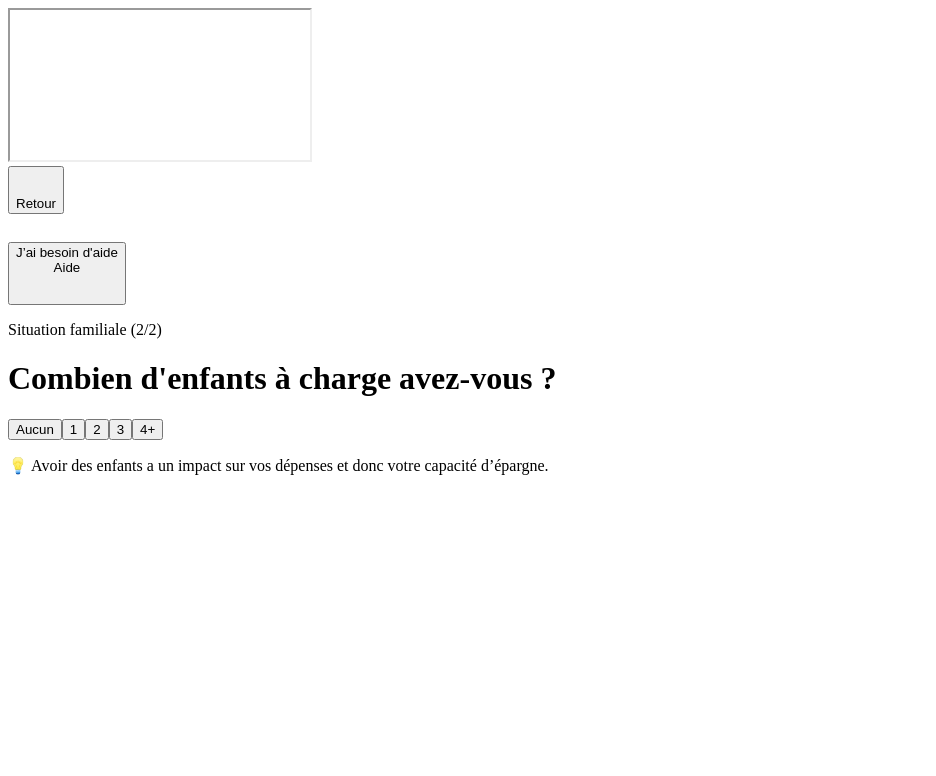 click on "Aucun" at bounding box center (35, 429) 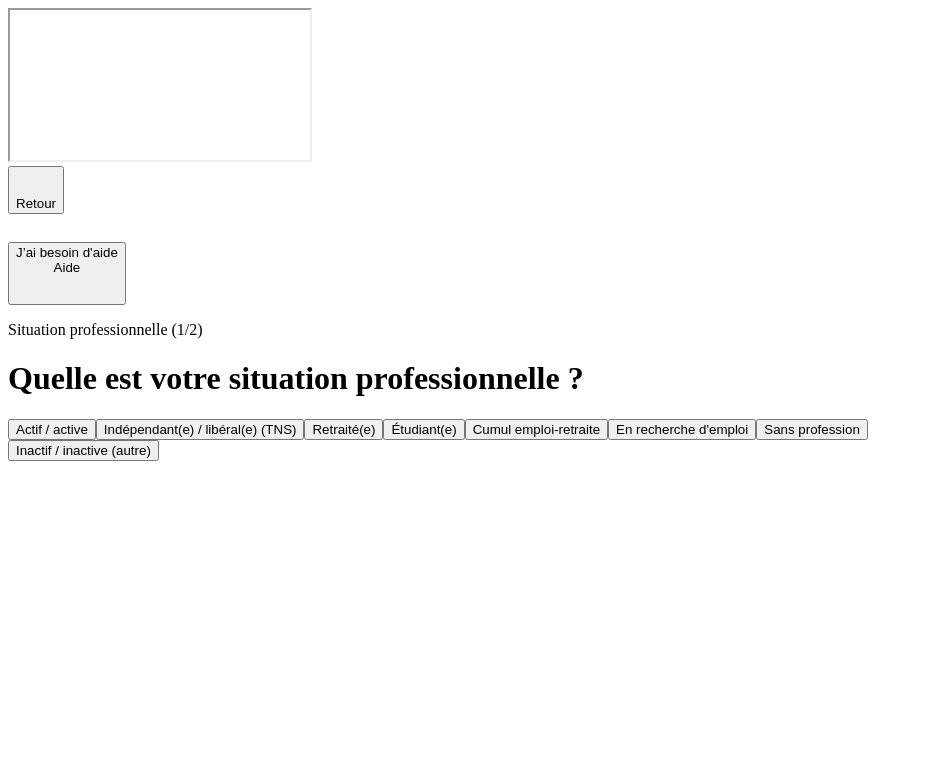 click on "Actif / active" at bounding box center (52, 429) 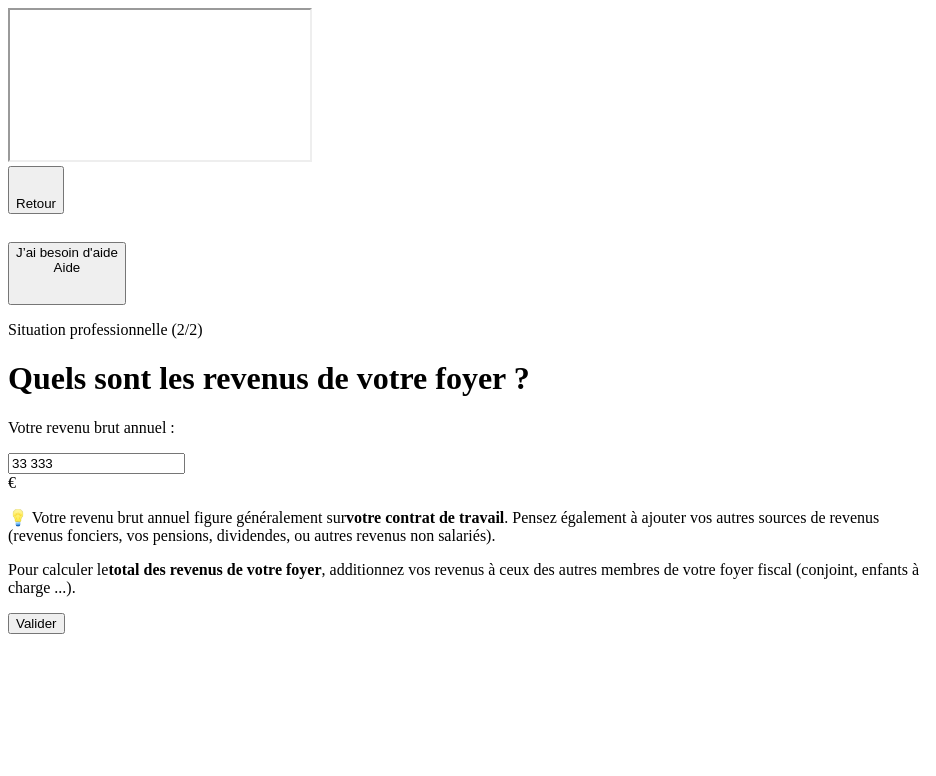 type on "33 333" 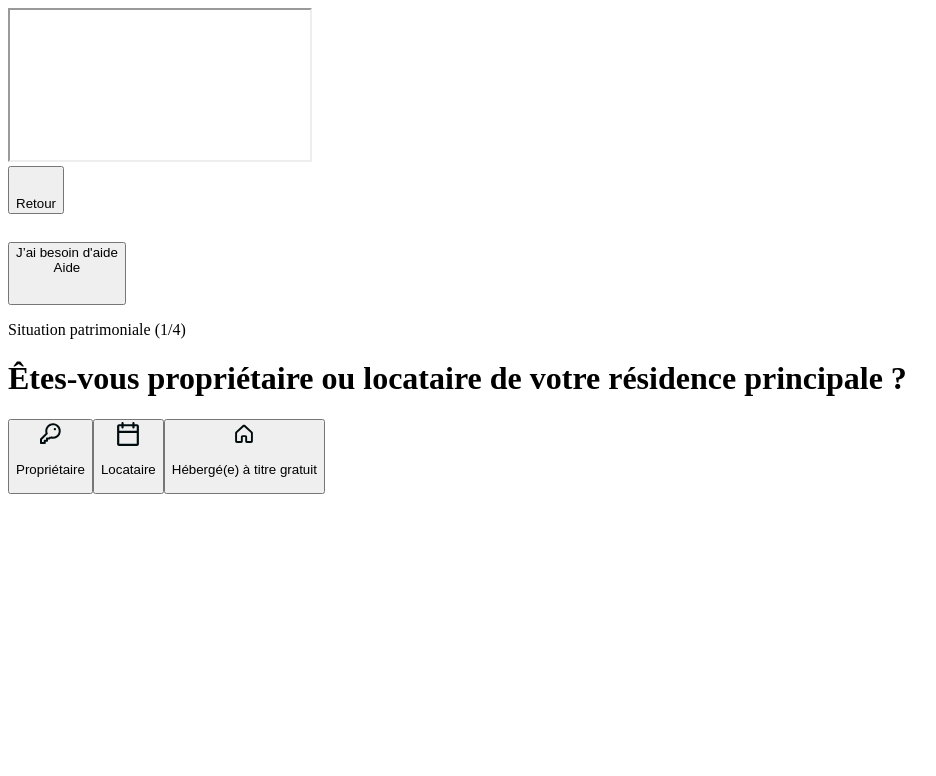 click on "Propriétaire" at bounding box center [50, 469] 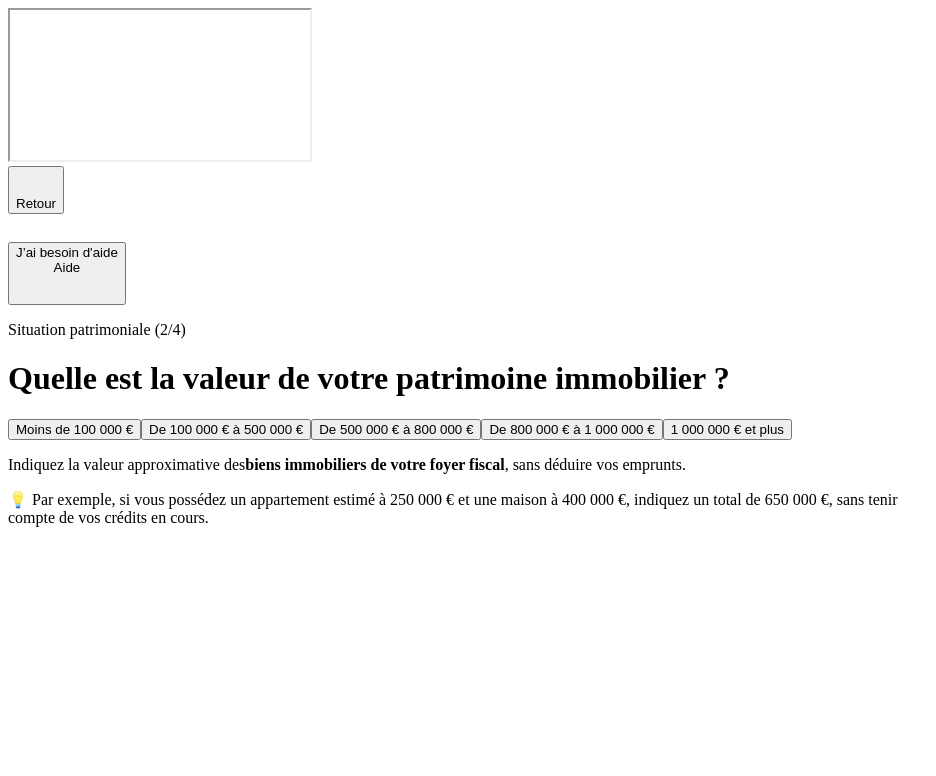 click on "Moins de 100 000 €" at bounding box center [74, 429] 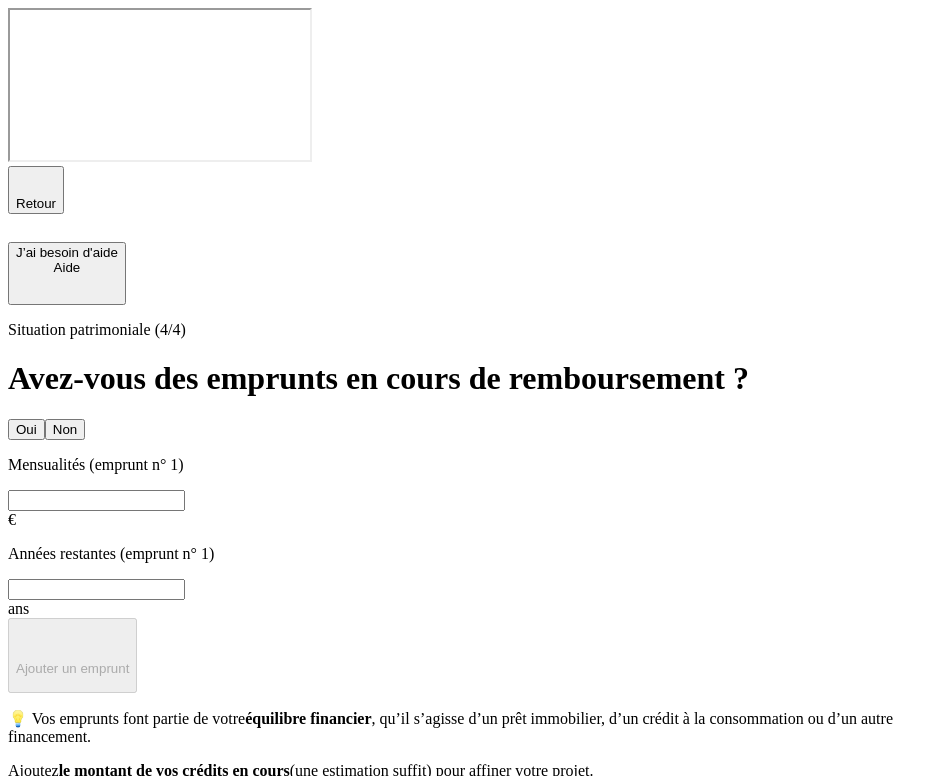 click on "Oui" at bounding box center [26, 429] 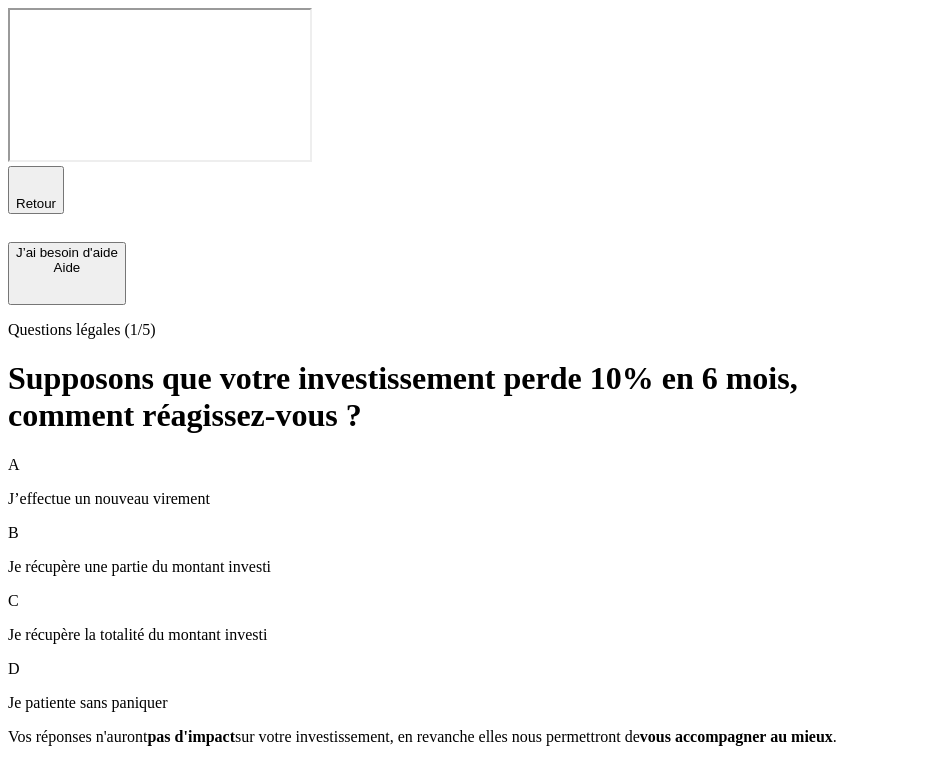 click on "D Je patiente sans paniquer" at bounding box center [468, 686] 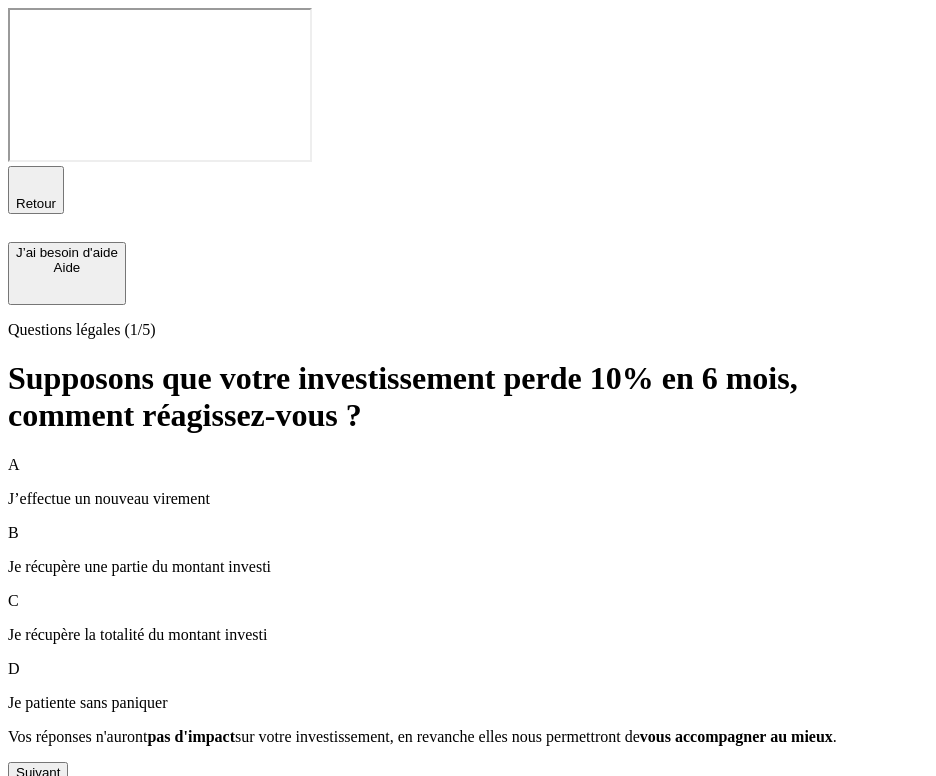click on "Suivant" at bounding box center (38, 772) 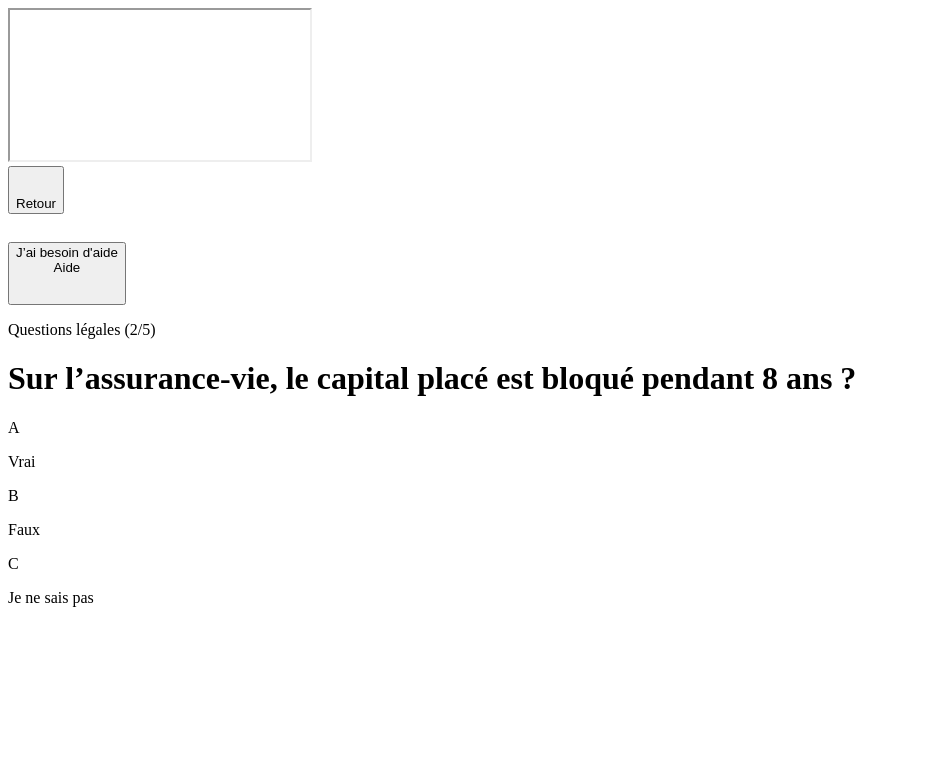 click on "C Je ne sais pas" at bounding box center (468, 581) 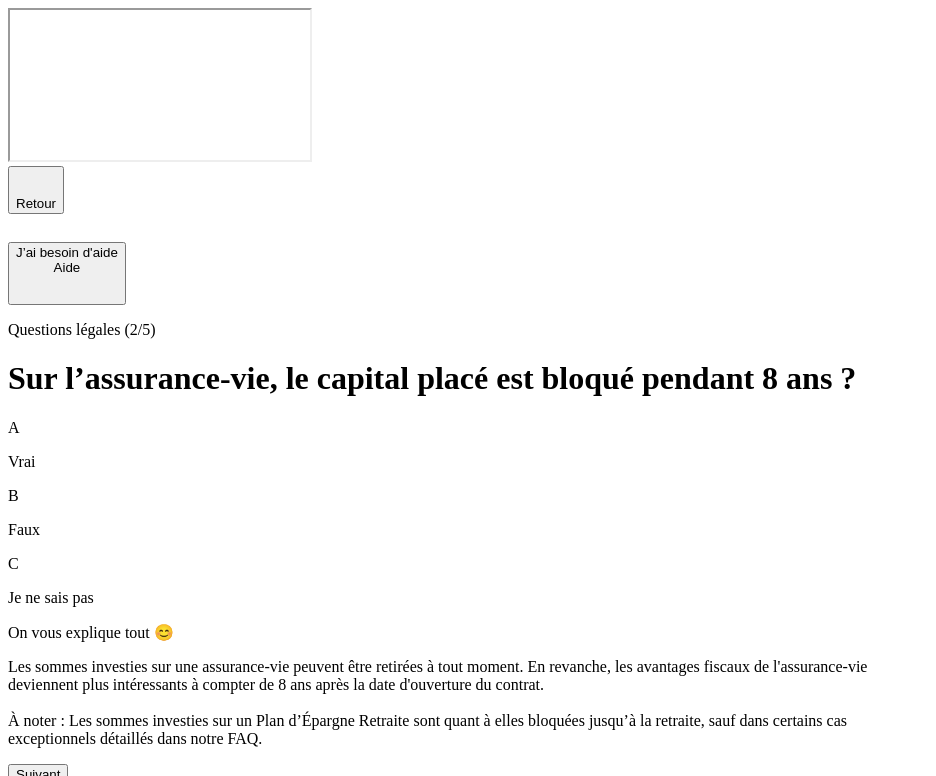 click on "Suivant" at bounding box center [38, 774] 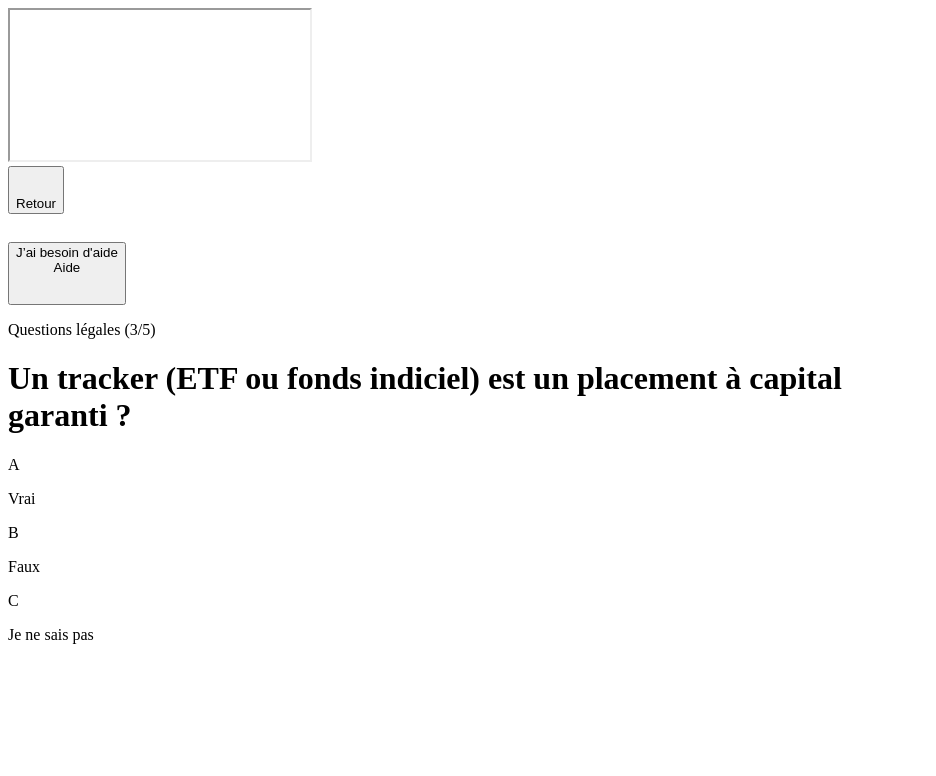click on "A Vrai" at bounding box center (468, 482) 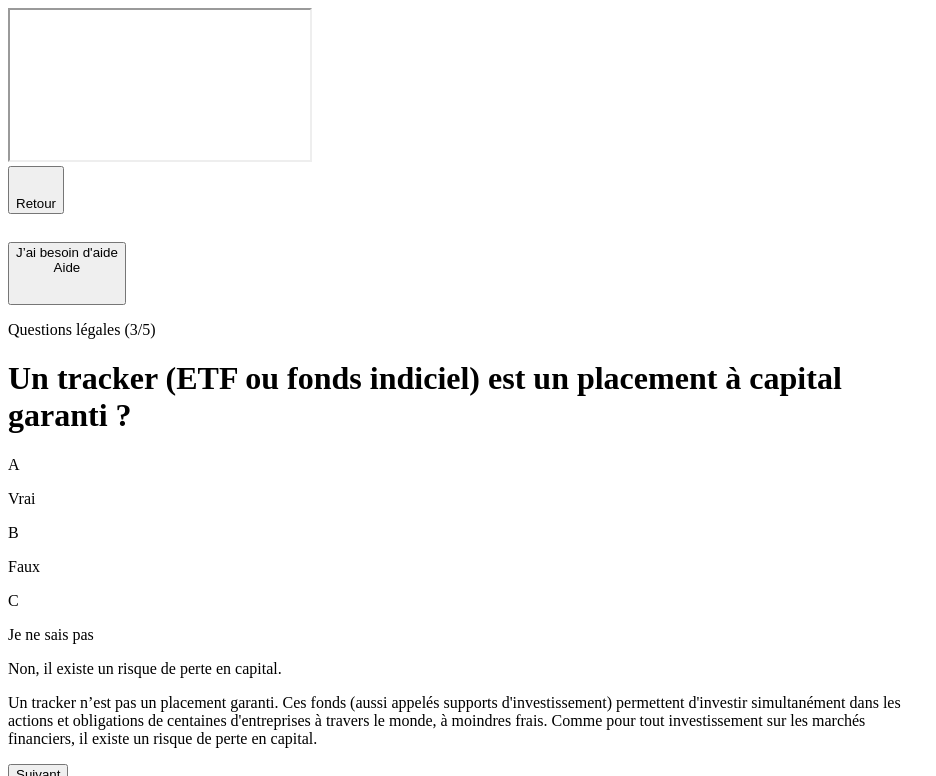 click on "Suivant" at bounding box center [38, 774] 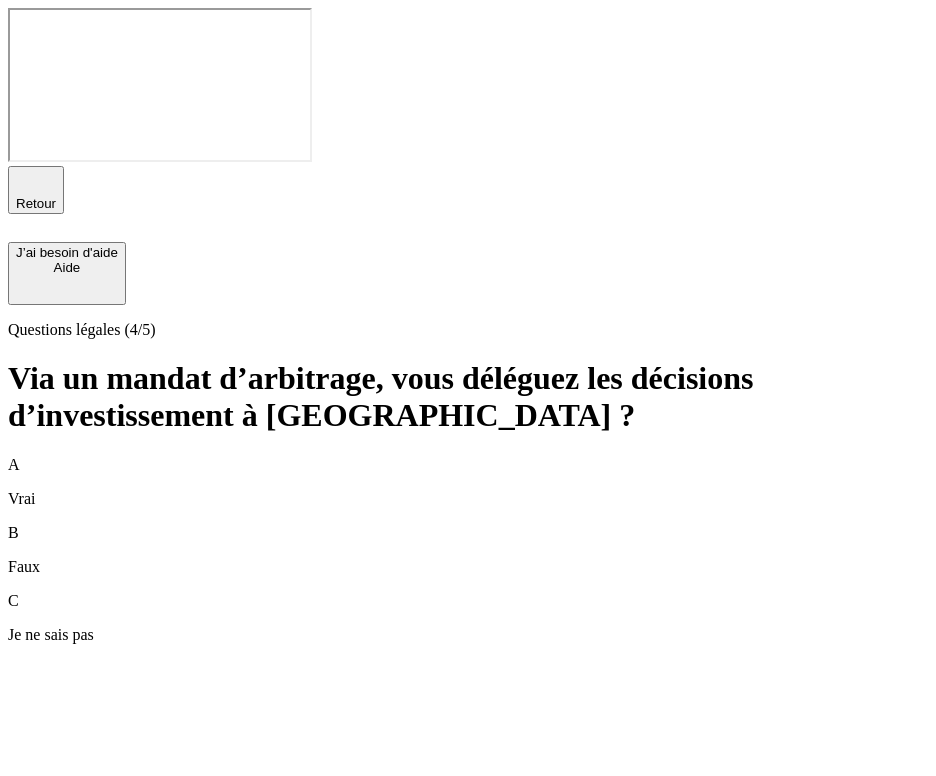 click on "C Je ne sais pas" at bounding box center (468, 618) 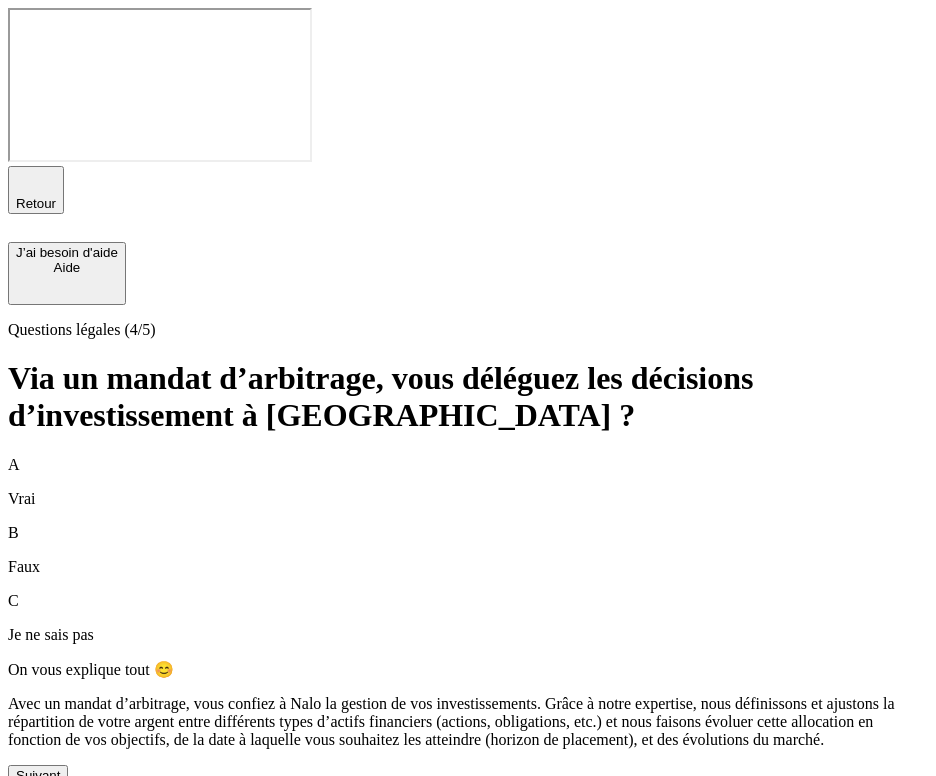 click on "Suivant" at bounding box center (38, 775) 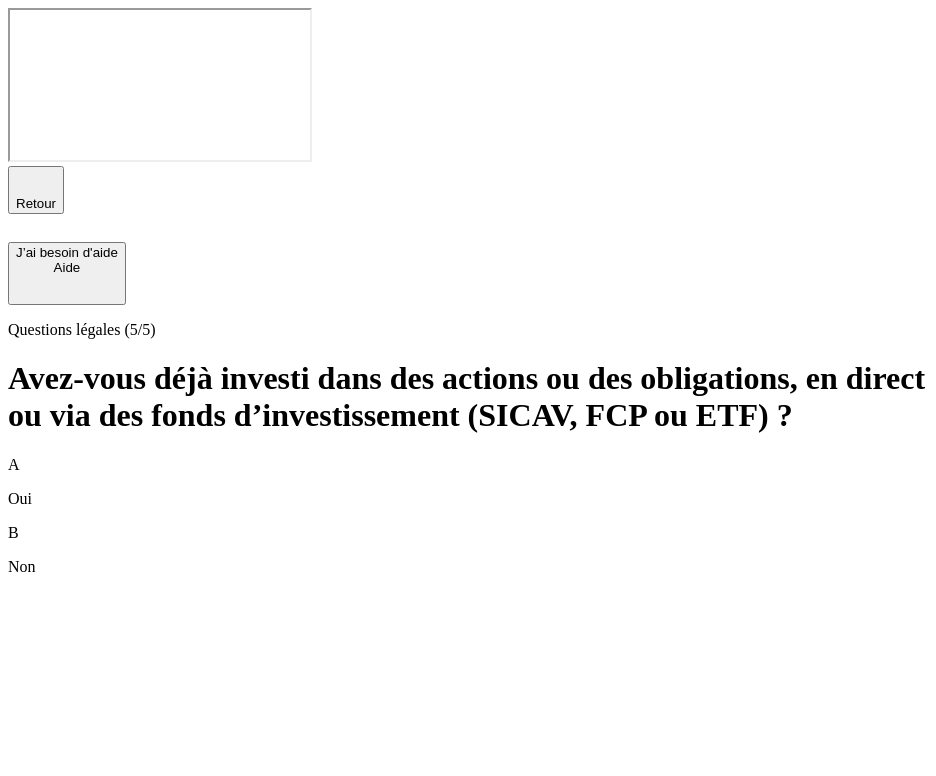 click on "B Non" at bounding box center [468, 550] 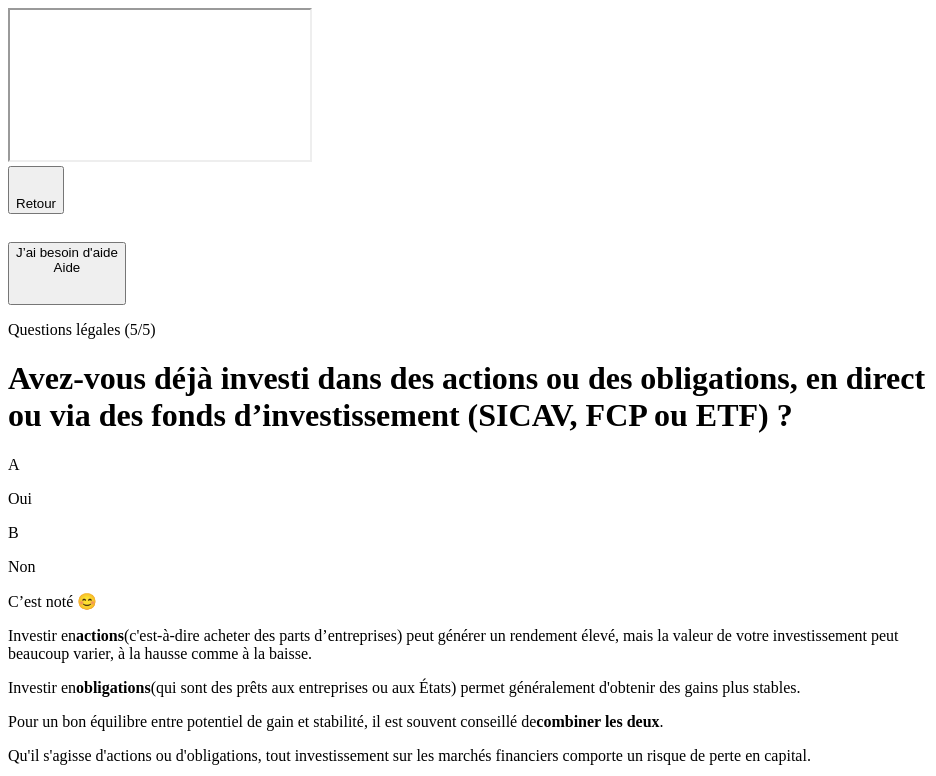 click on "Suivant" at bounding box center [38, 791] 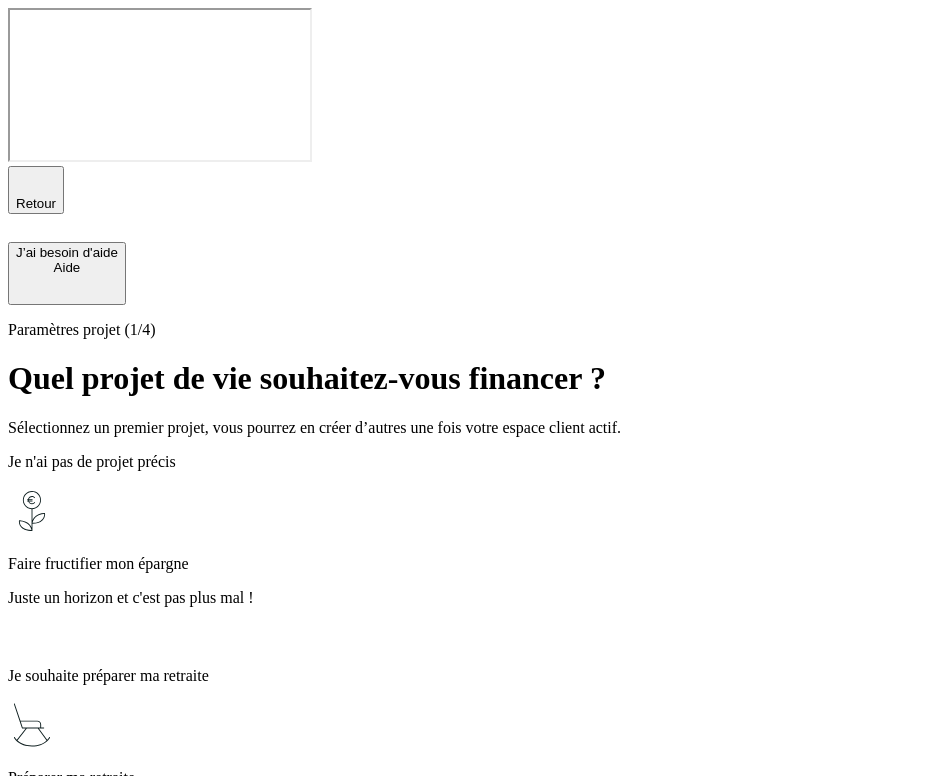 click on "Faire fructifier mon épargne Juste un horizon et c'est pas plus mal !" at bounding box center (468, 569) 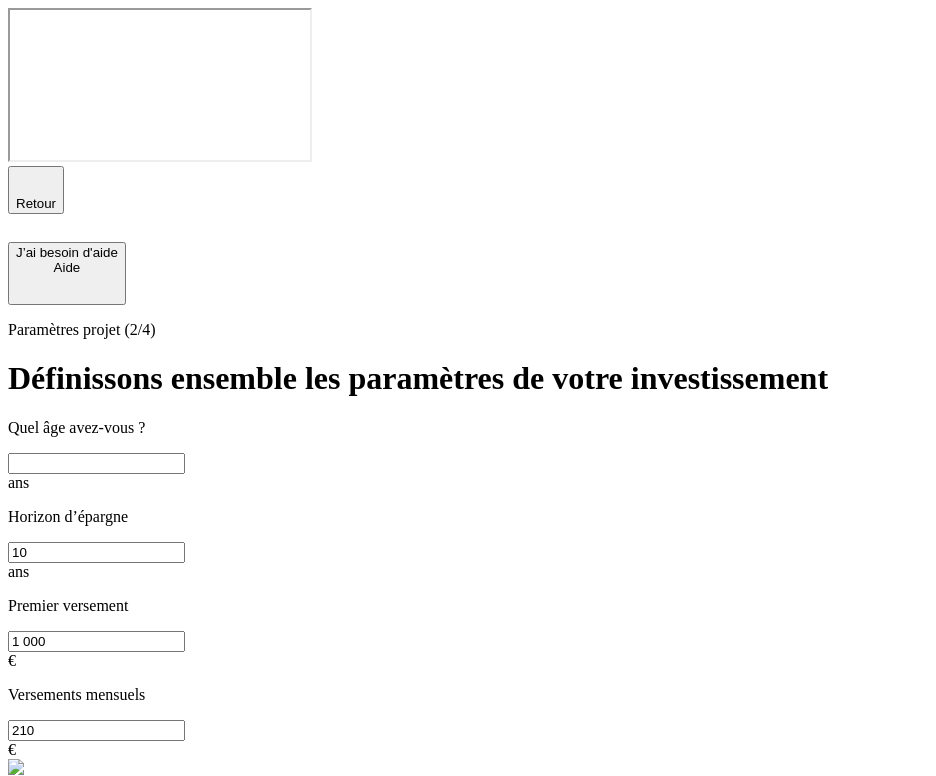 click at bounding box center (96, 463) 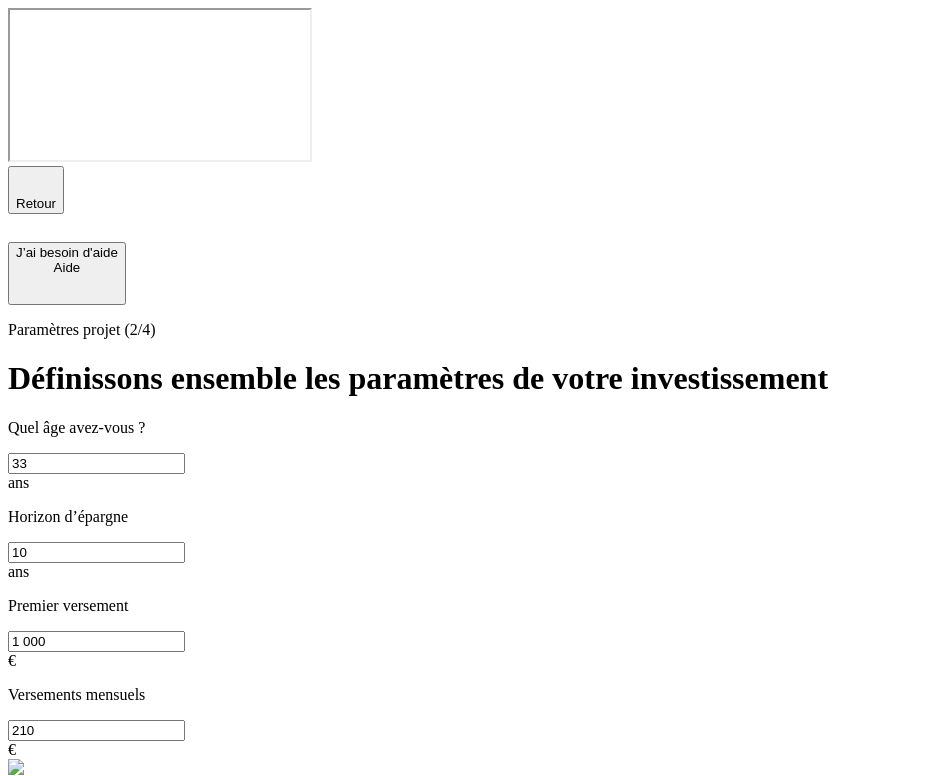 type on "33" 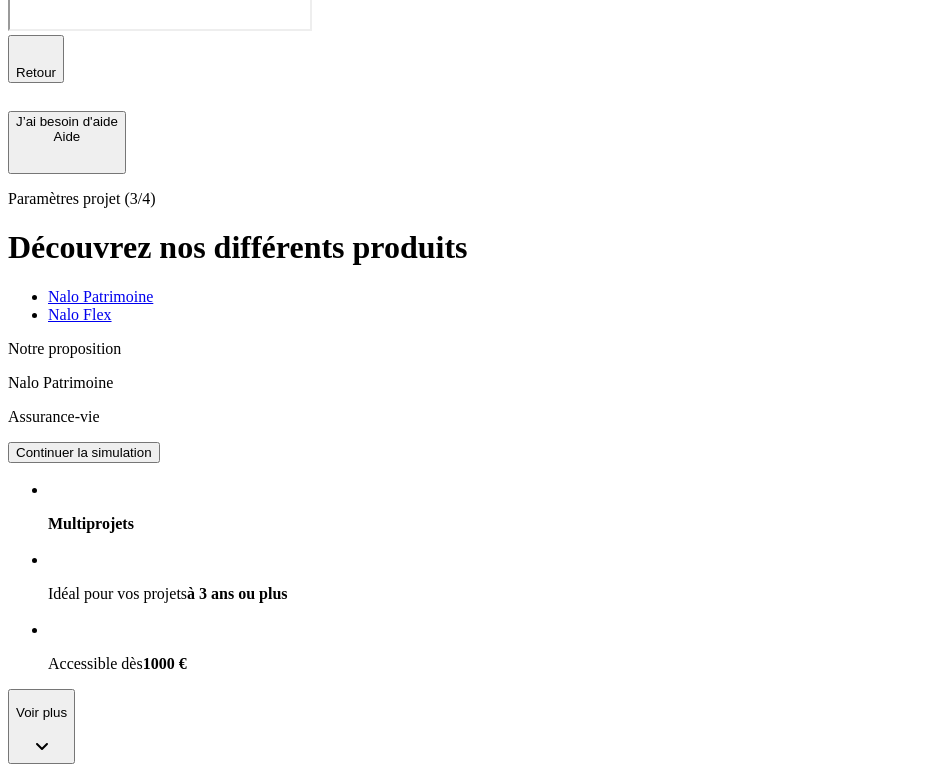 scroll, scrollTop: 91, scrollLeft: 0, axis: vertical 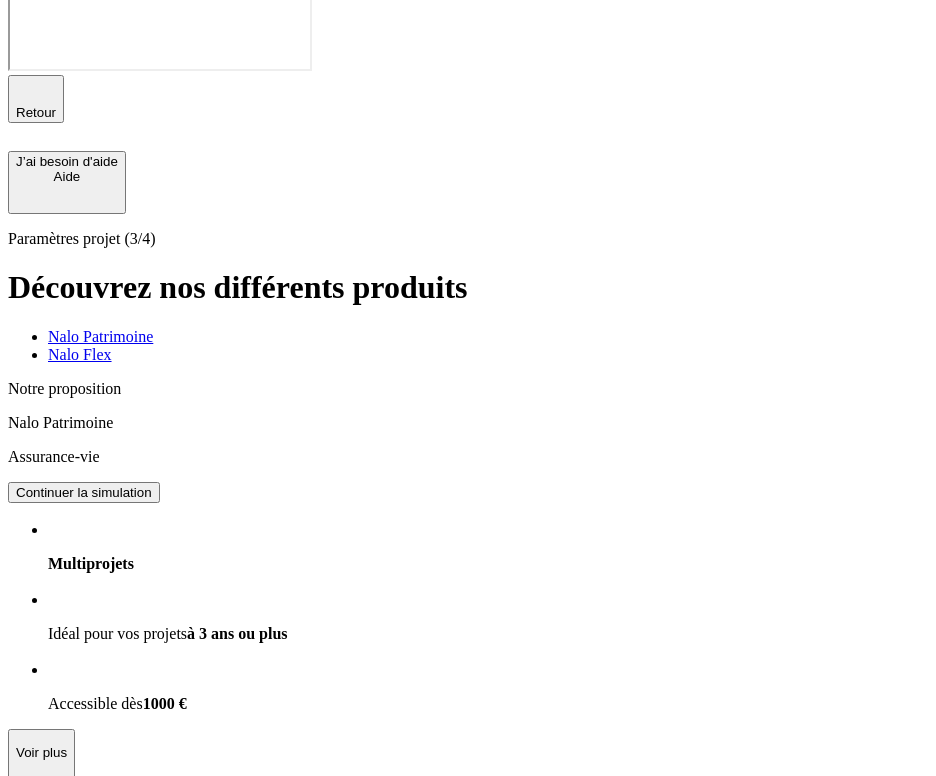 click on "Continuer la simulation" at bounding box center (84, 492) 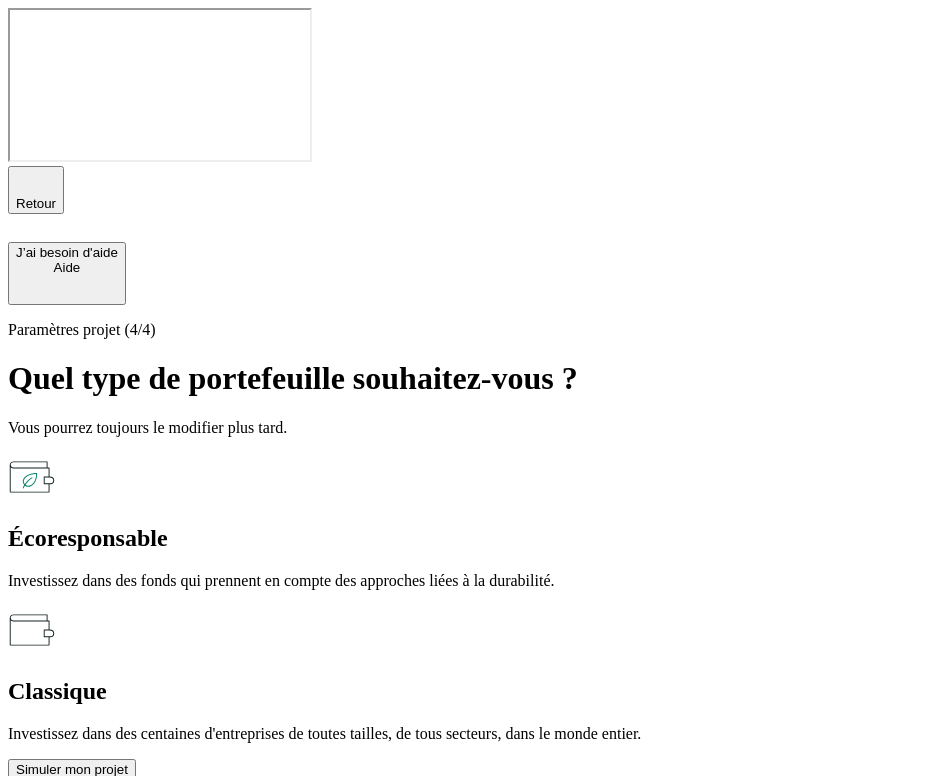 click on "Simuler mon projet" at bounding box center (72, 769) 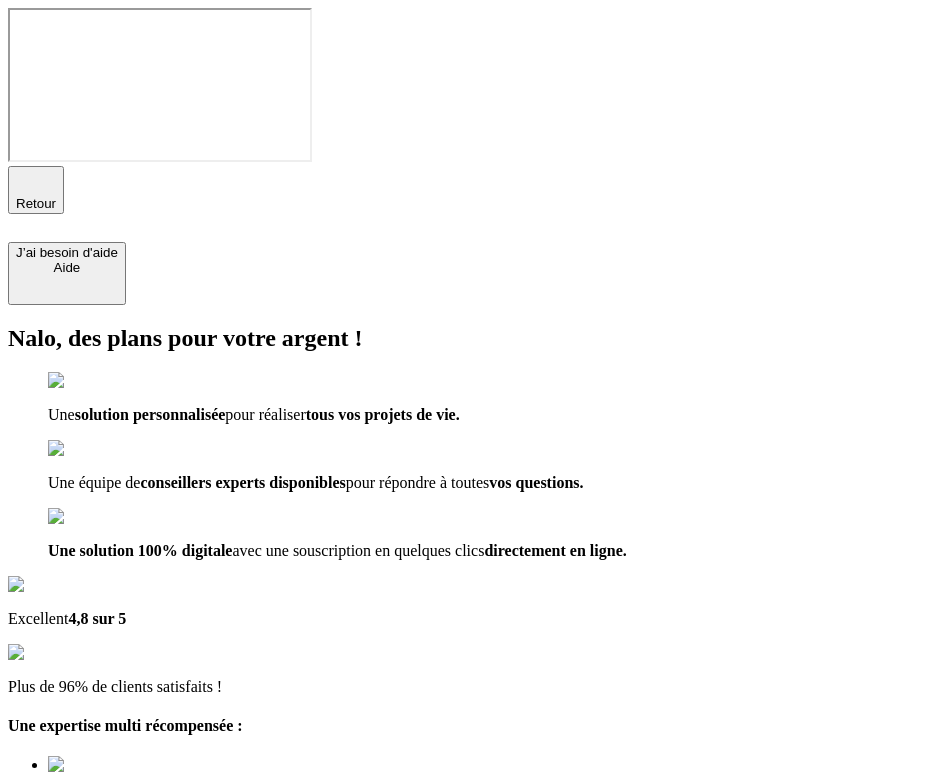 click at bounding box center (96, 1020) 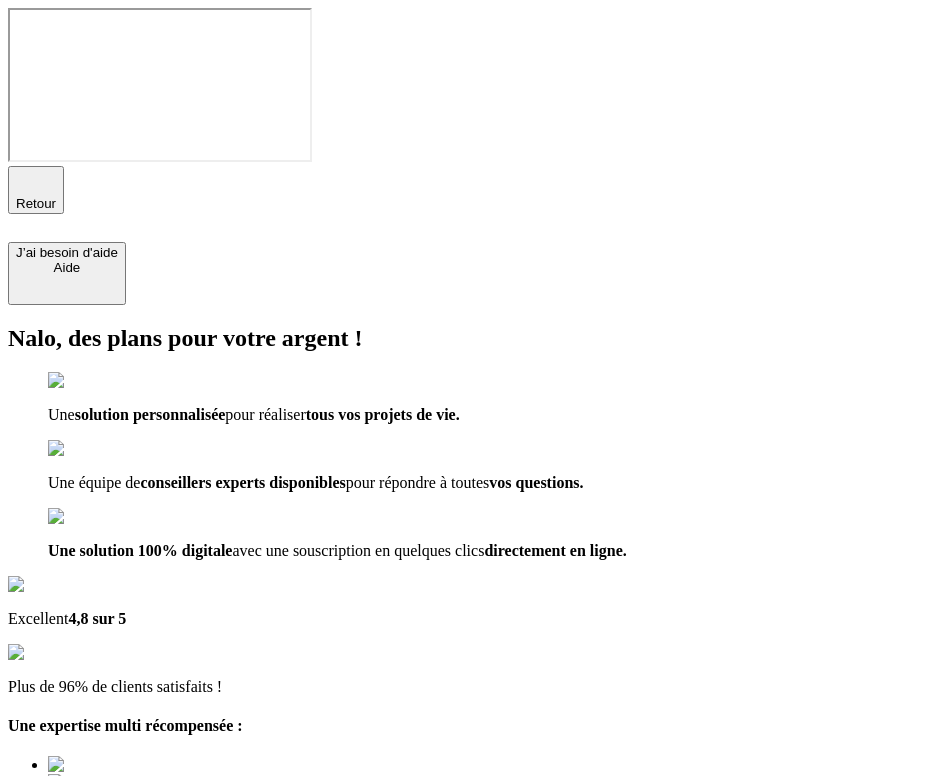 type on "test@nalo.fr" 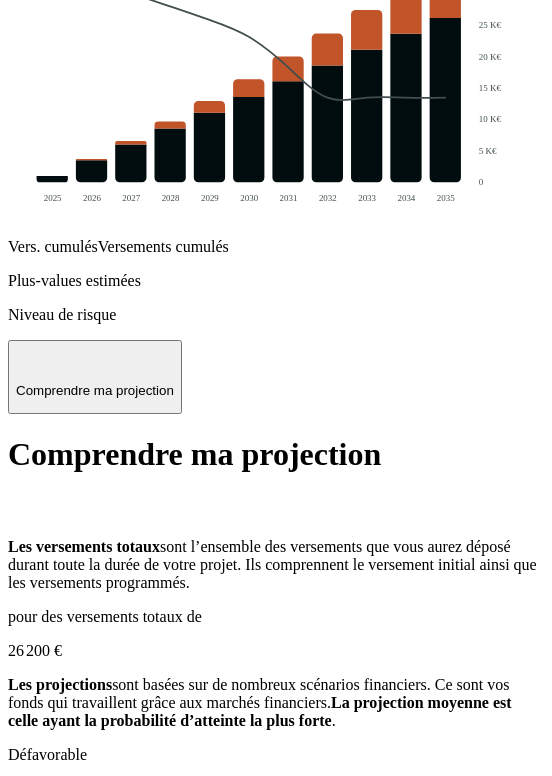 scroll, scrollTop: 1610, scrollLeft: 0, axis: vertical 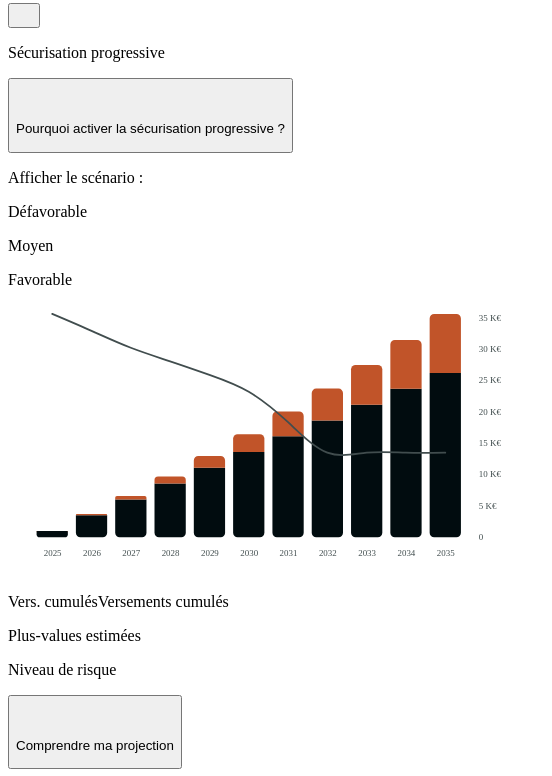 click 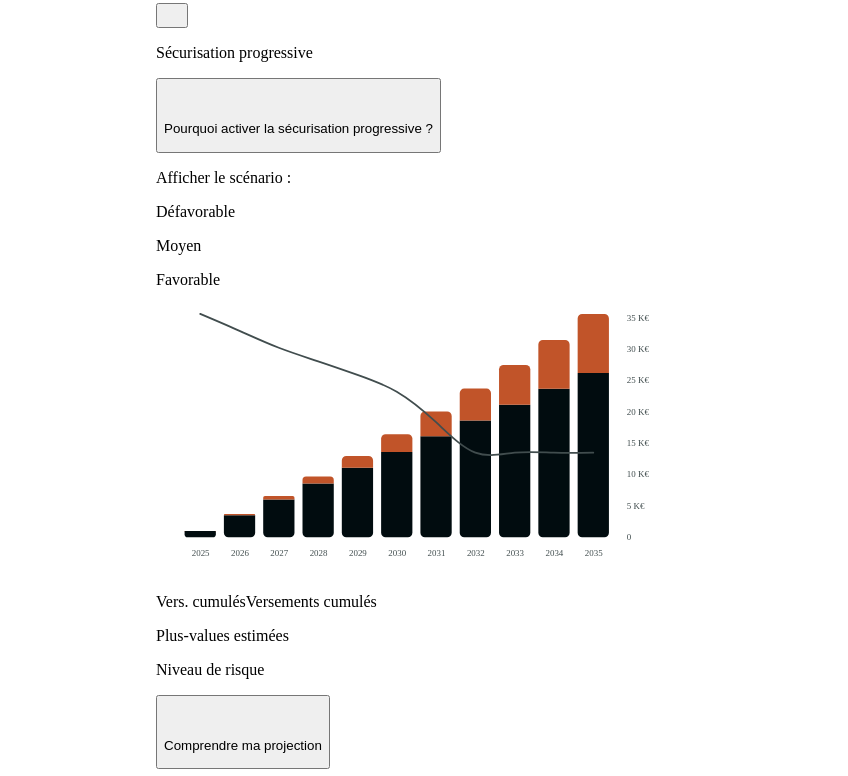 scroll, scrollTop: 0, scrollLeft: 0, axis: both 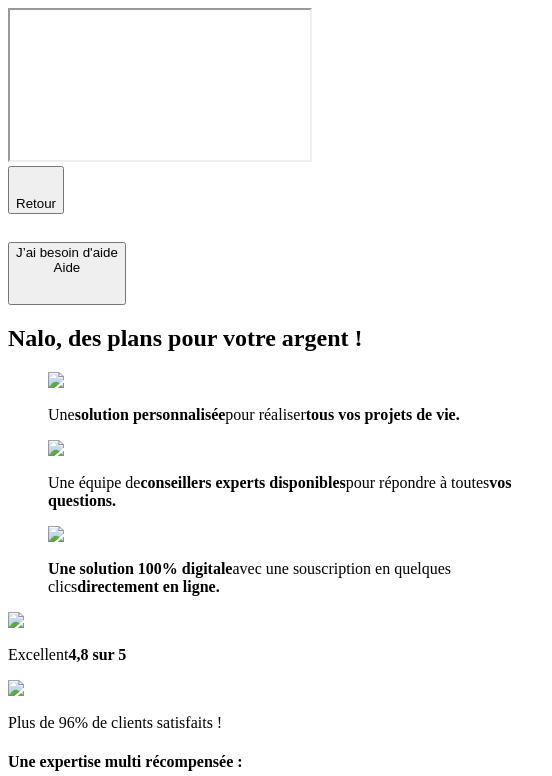 click on "test@nalo.fr" at bounding box center [96, 1099] 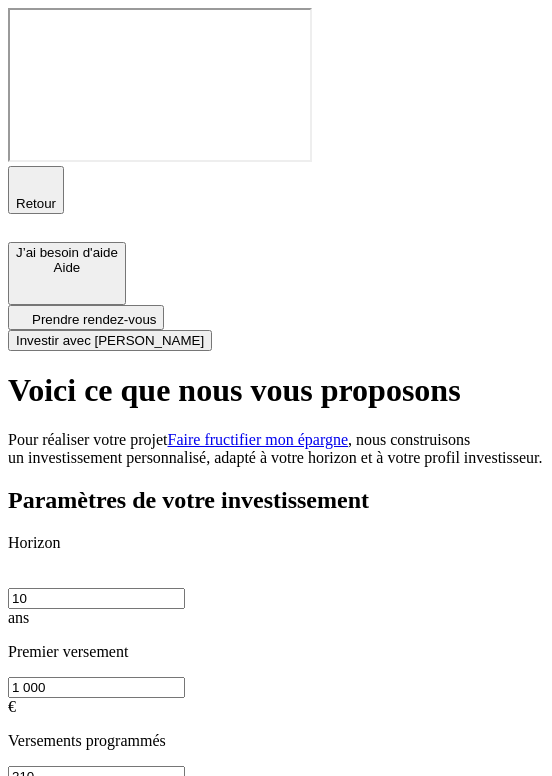 click 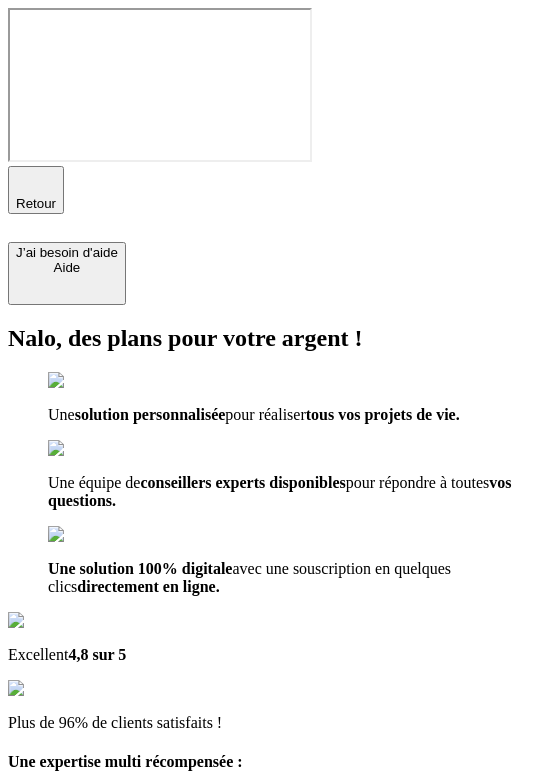 click on "Recevoir nos précieux conseils financiers, offres et dernières actualités." at bounding box center (64, 1141) 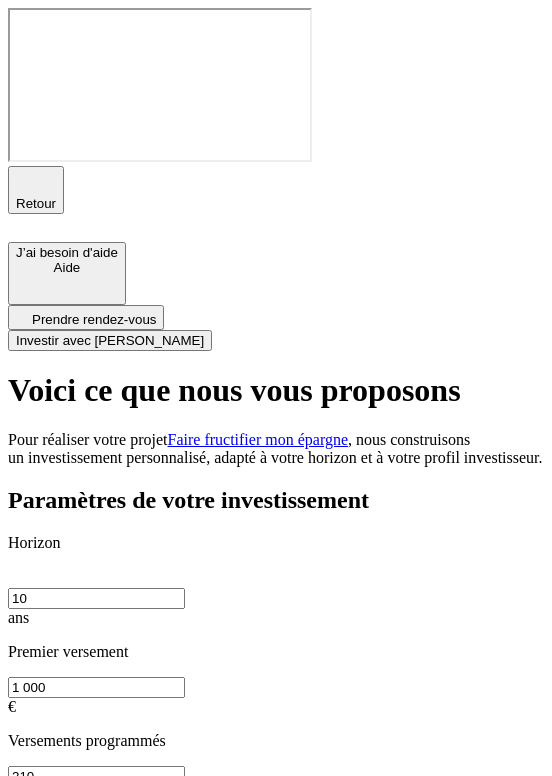 click 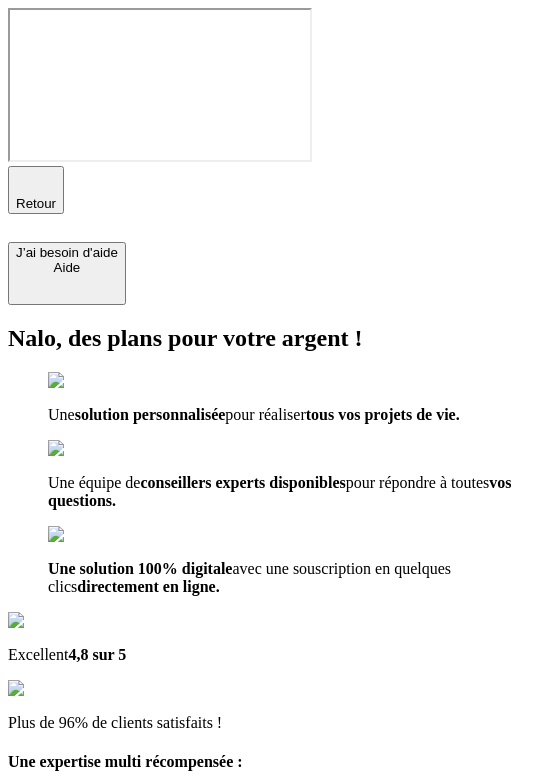 click on "test20250716@nalo.fr" at bounding box center (96, 1099) 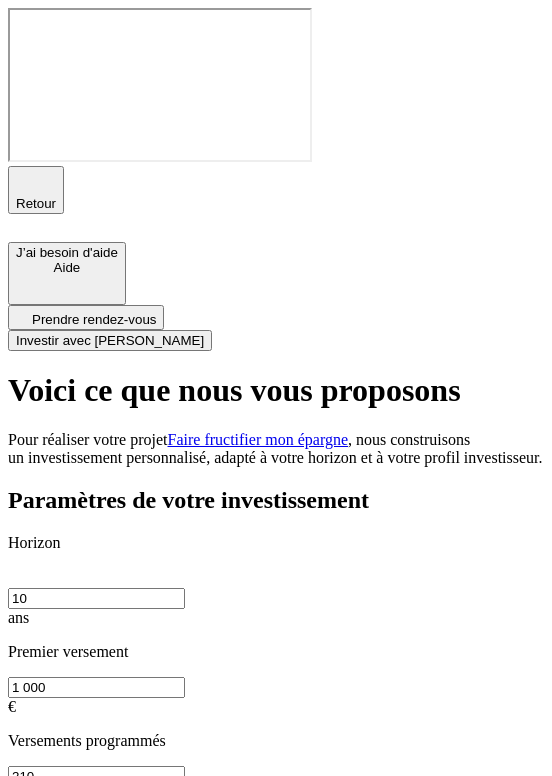 click 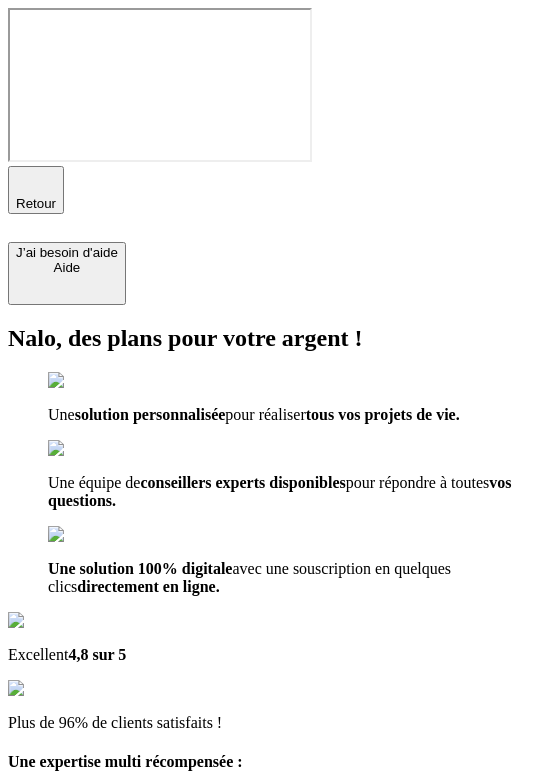 click on "Recevoir nos précieux conseils financiers, offres et dernières actualités." at bounding box center (64, 1141) 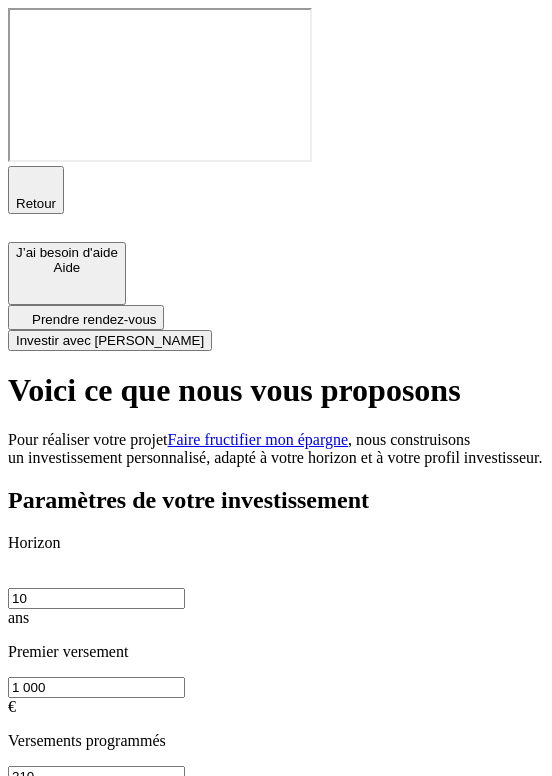 click 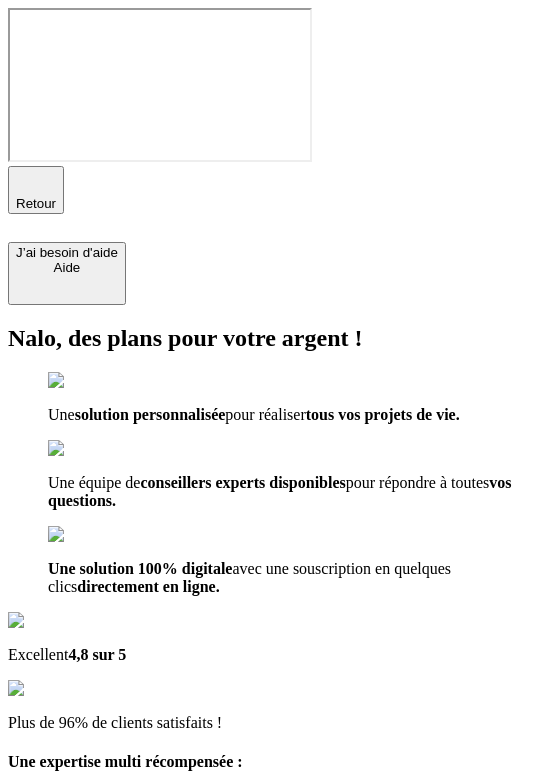 click on "test202507161@nalo.fr" at bounding box center (96, 1099) 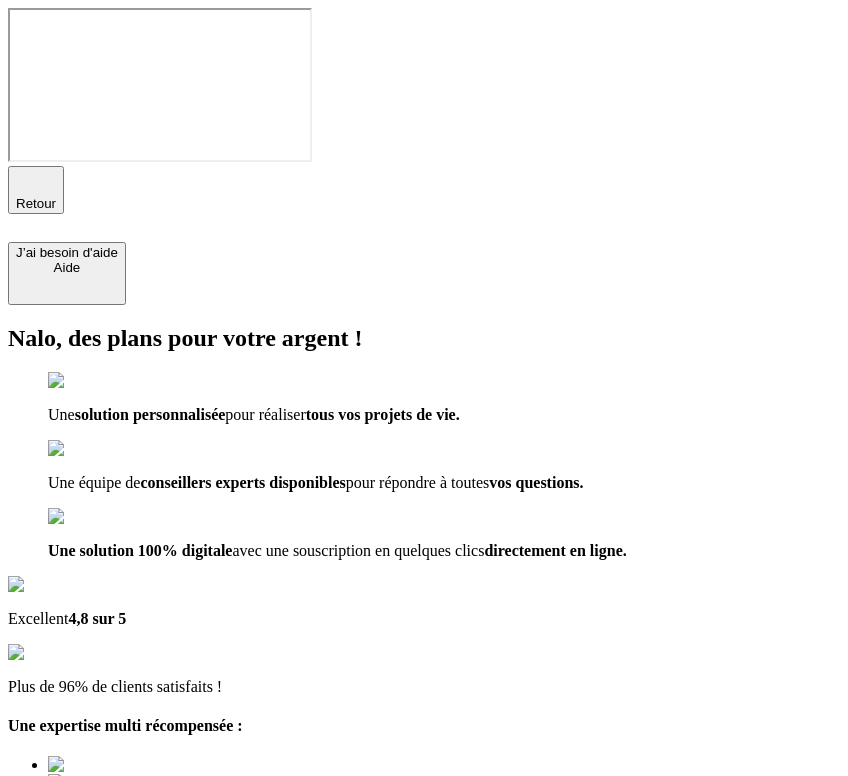 drag, startPoint x: 265, startPoint y: 337, endPoint x: 144, endPoint y: 295, distance: 128.082 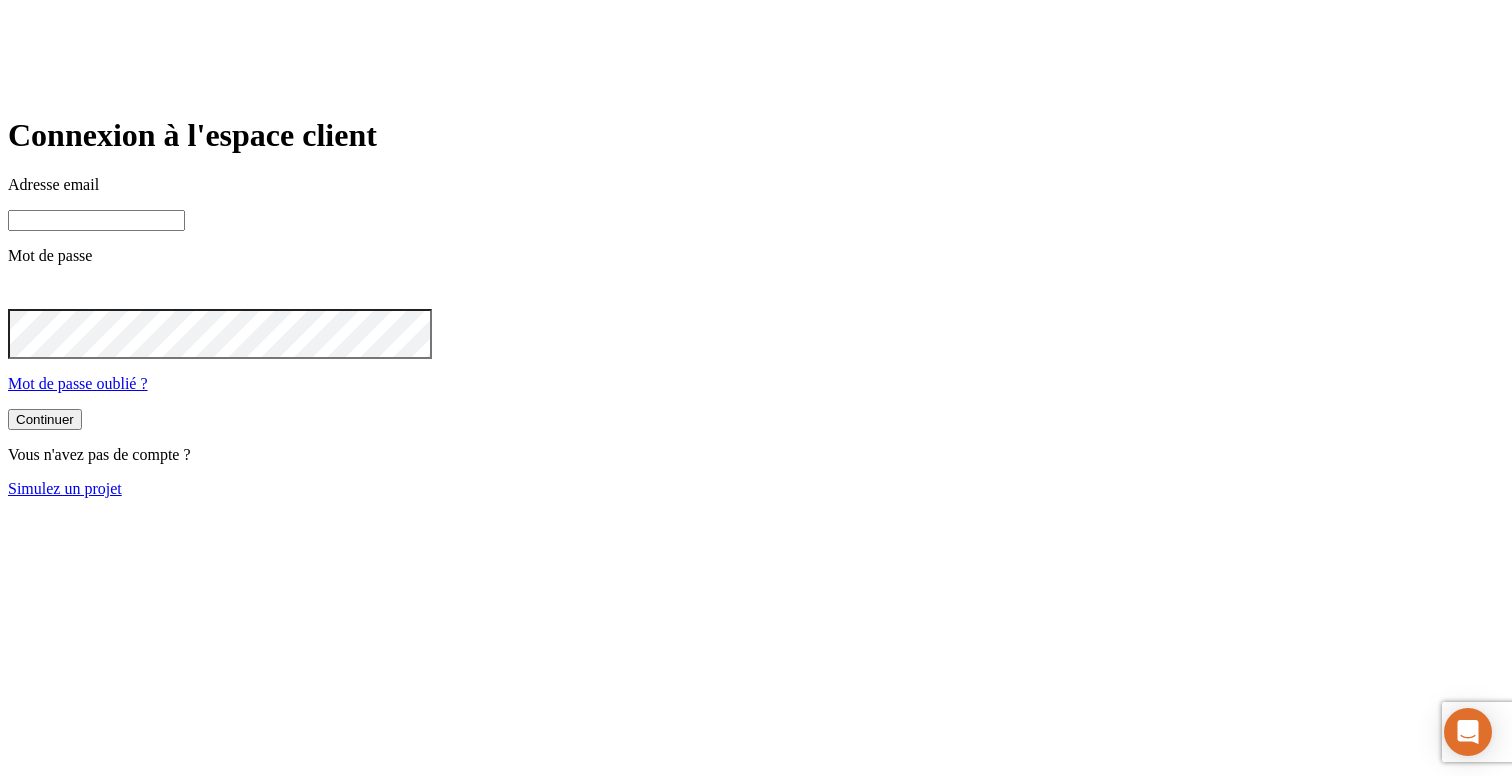 scroll, scrollTop: 0, scrollLeft: 0, axis: both 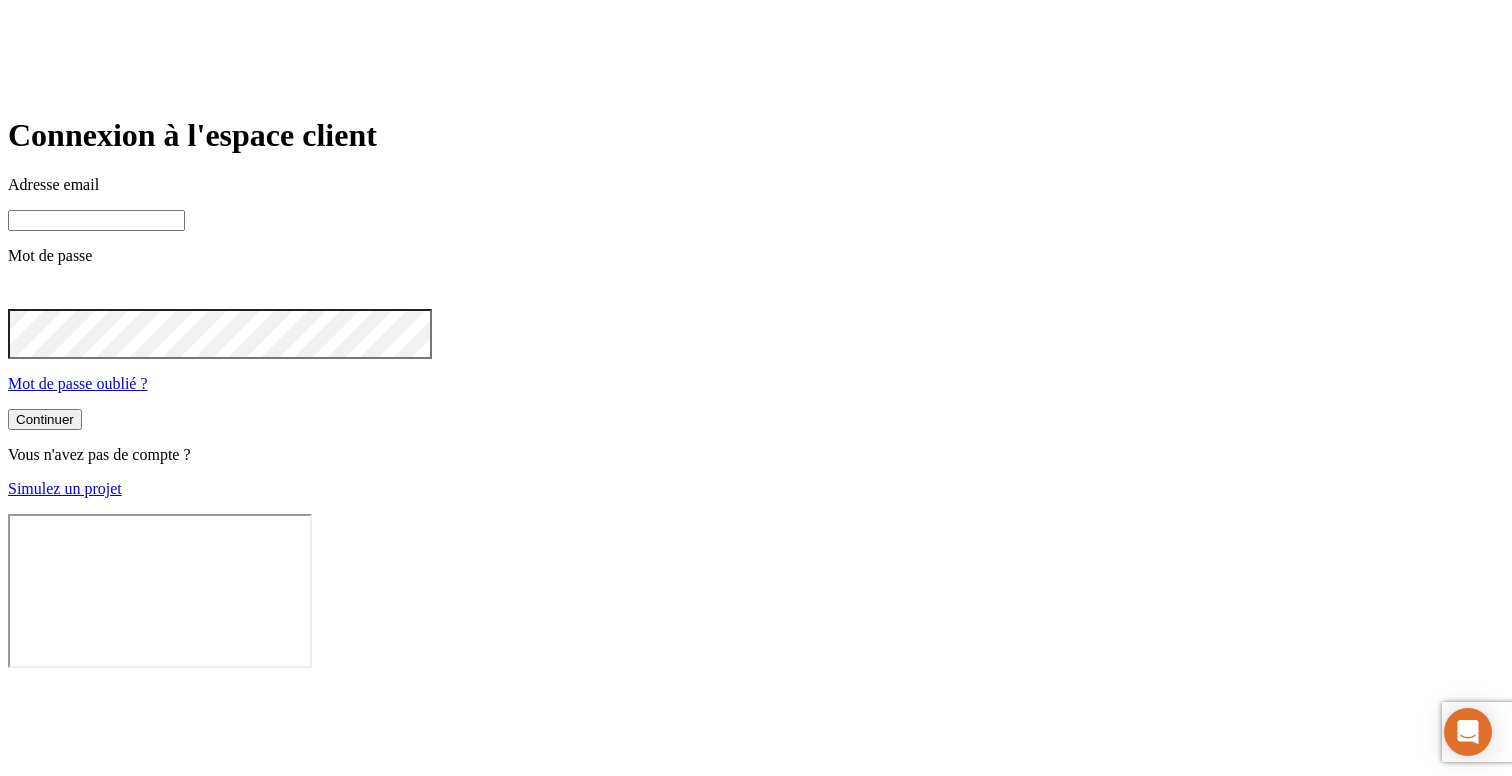 type on "[PERSON_NAME][DOMAIN_NAME][EMAIL_ADDRESS][DOMAIN_NAME]" 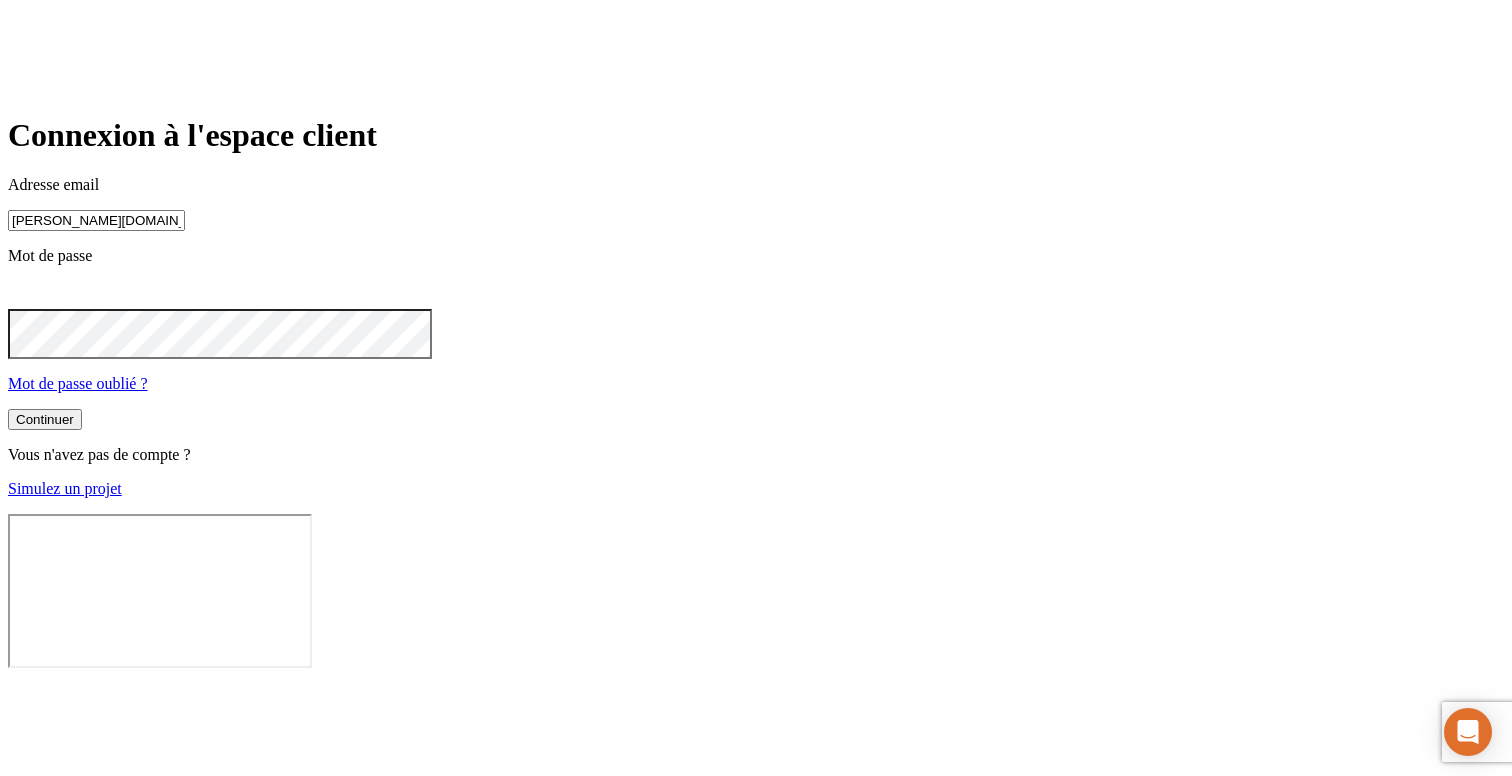 click on "Simulez un projet" at bounding box center [65, 488] 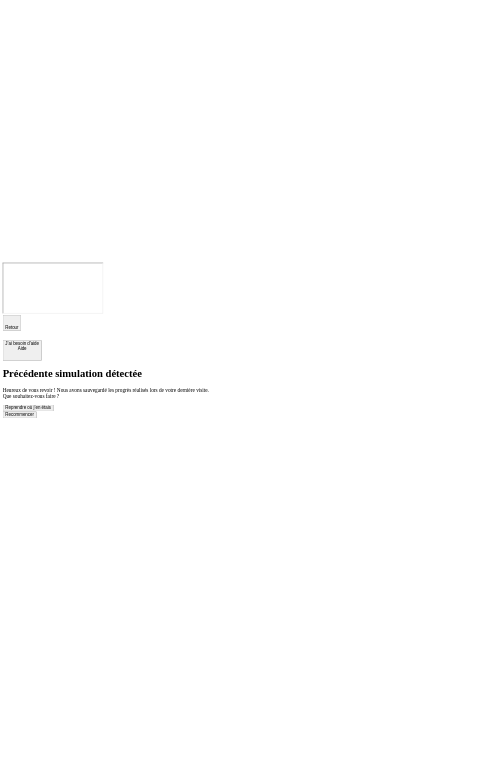 scroll, scrollTop: 0, scrollLeft: 0, axis: both 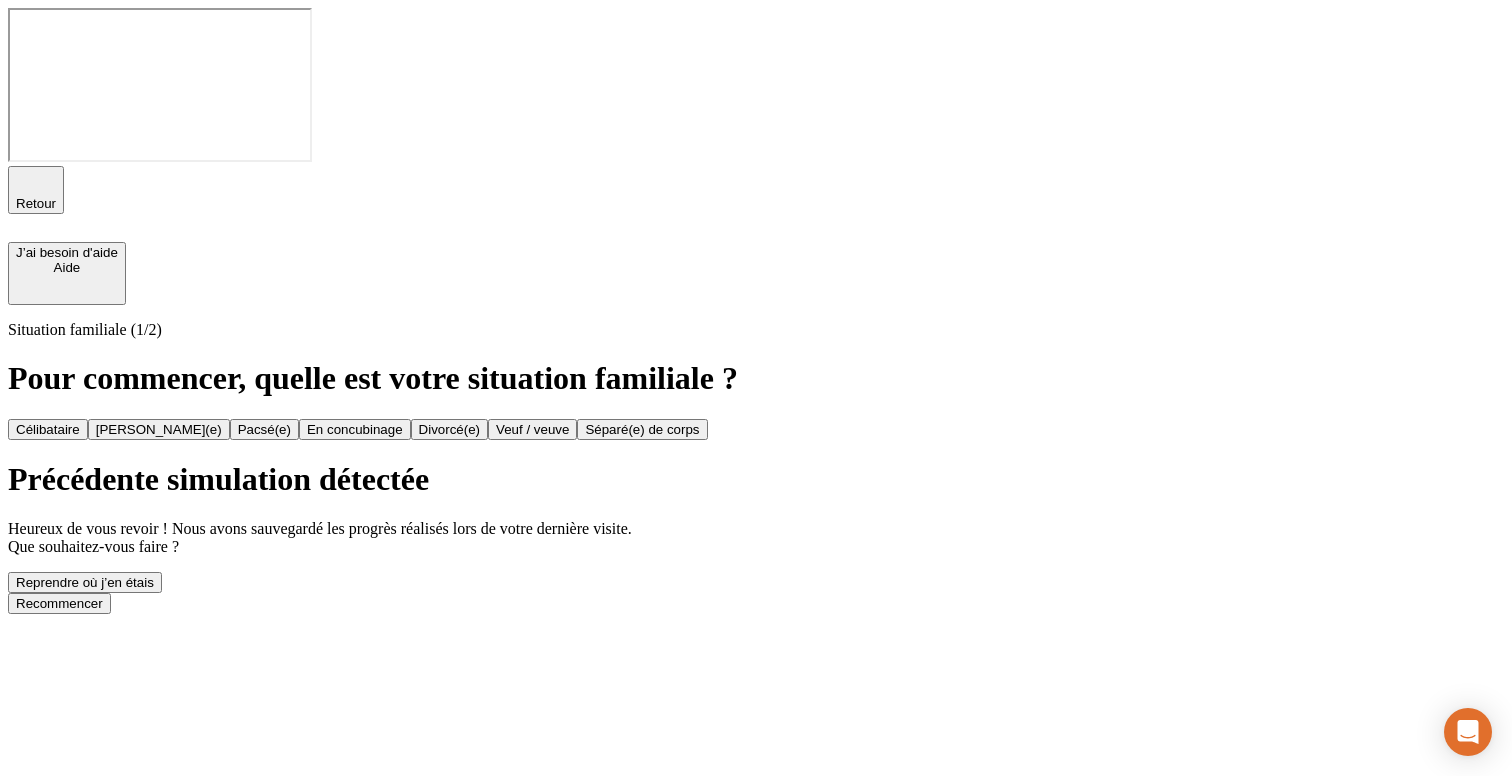 click on "Reprendre où j’en étais" at bounding box center [85, 582] 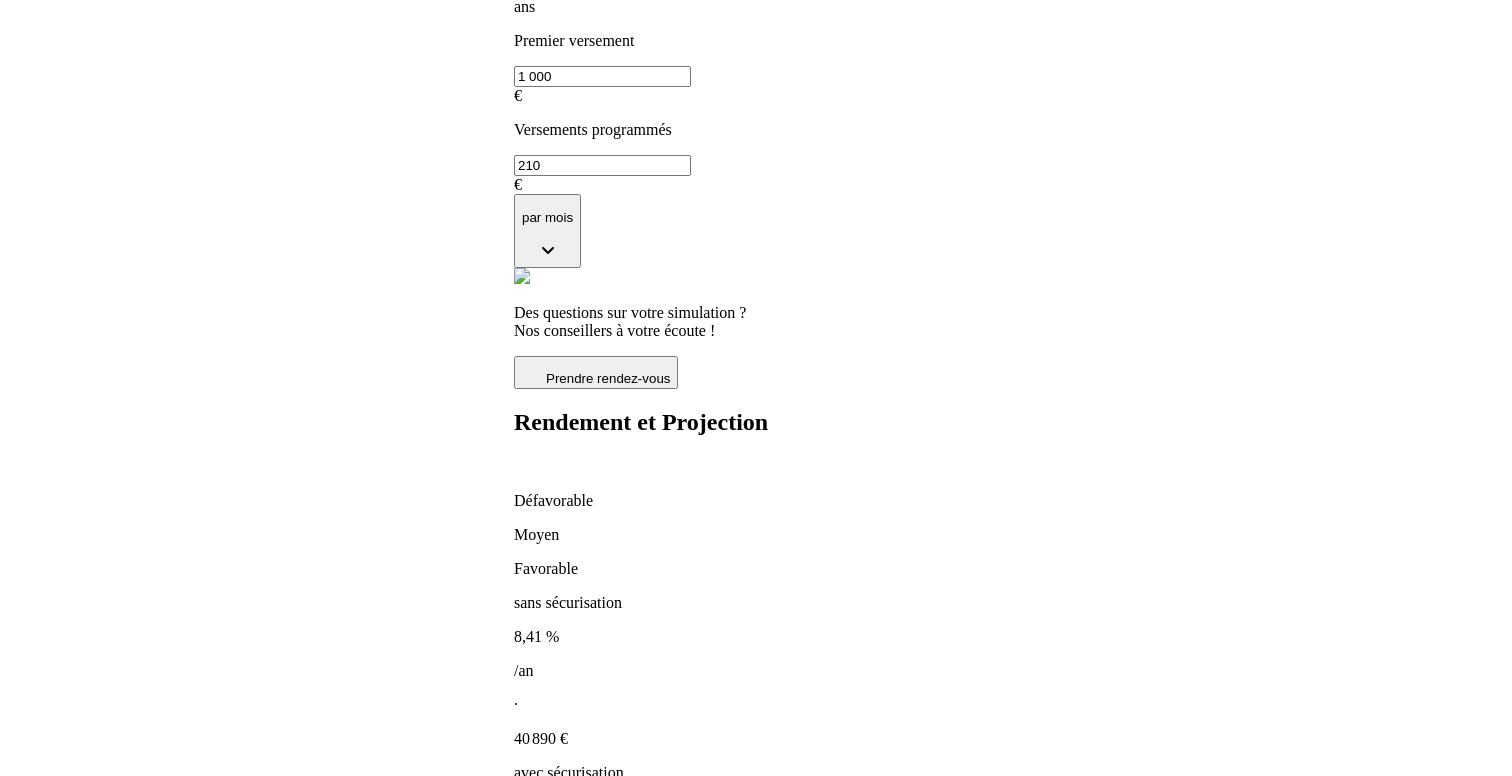 scroll, scrollTop: 0, scrollLeft: 0, axis: both 